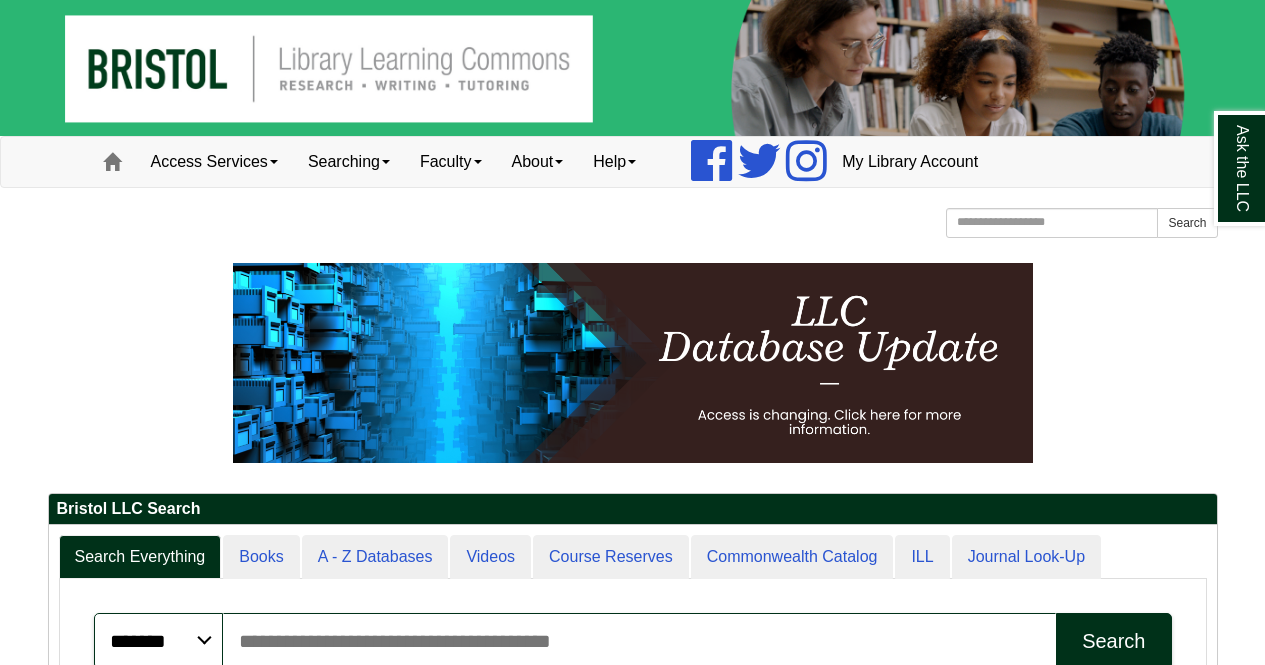 scroll, scrollTop: 0, scrollLeft: 0, axis: both 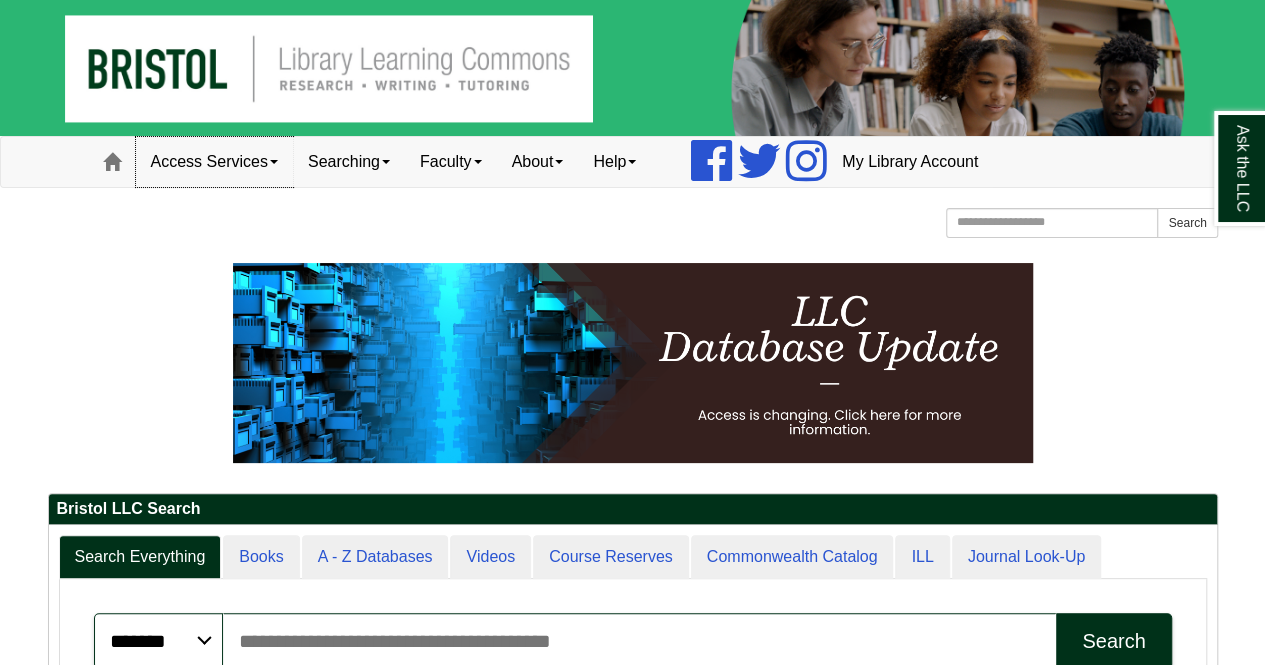 click at bounding box center [274, 162] 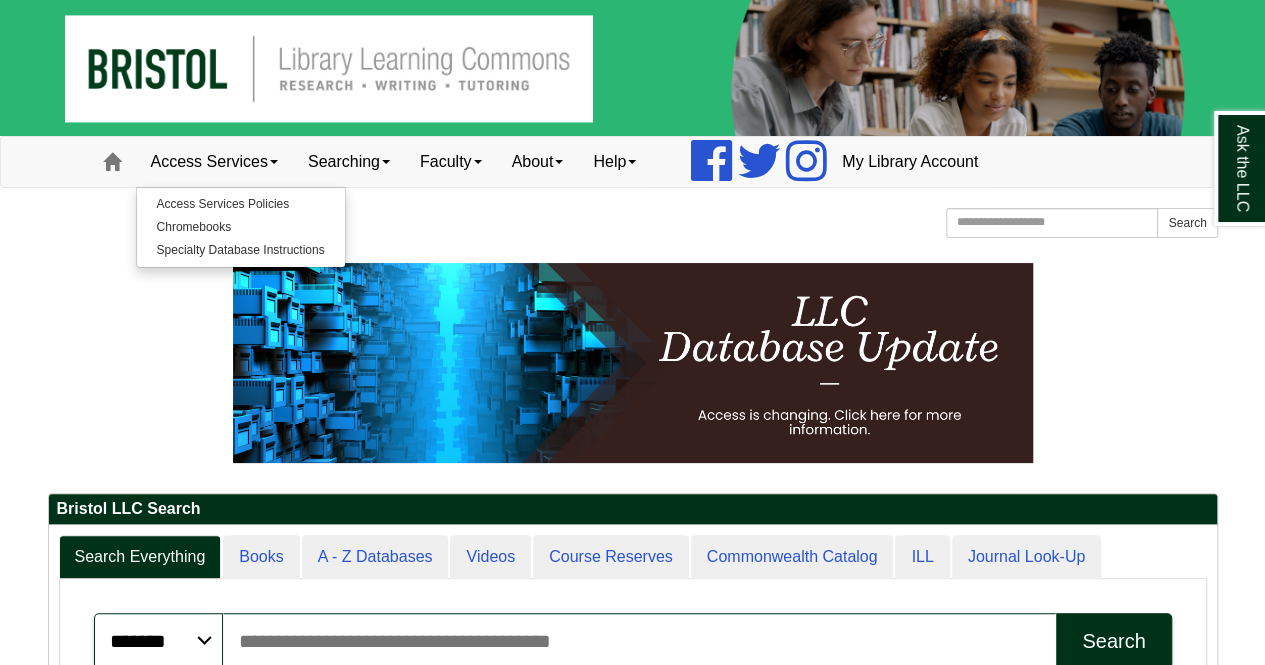 click on "Faculty" at bounding box center [632, 1244] 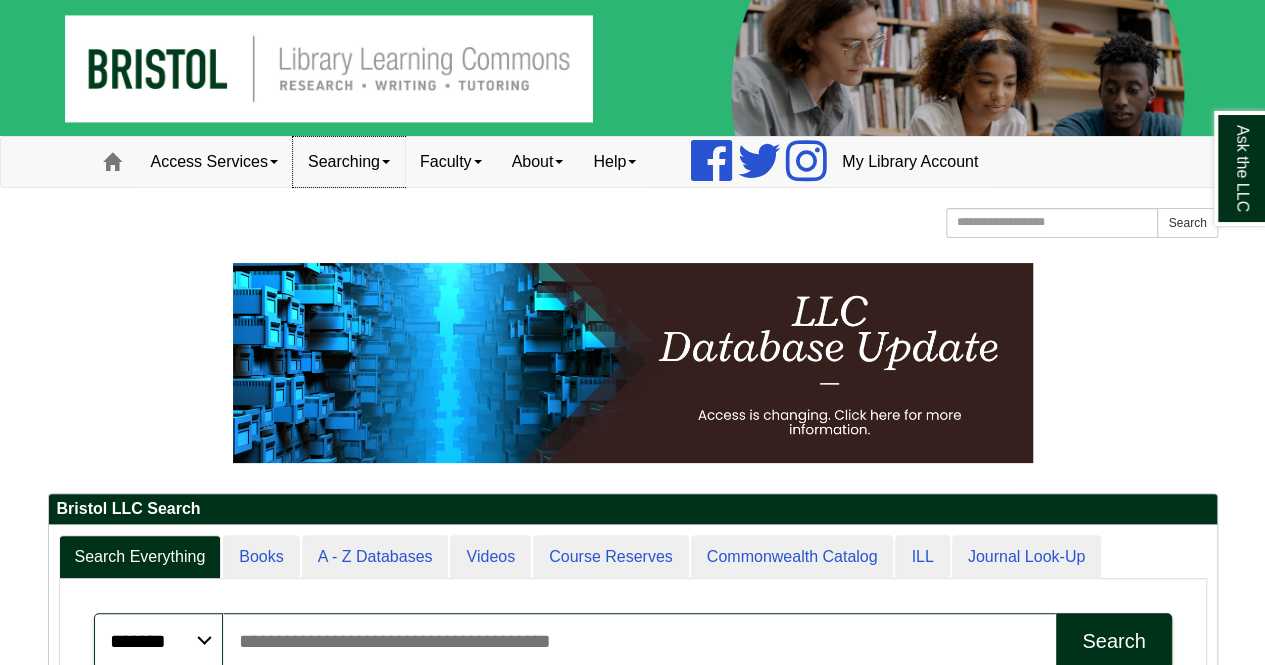 click on "Searching" at bounding box center [349, 162] 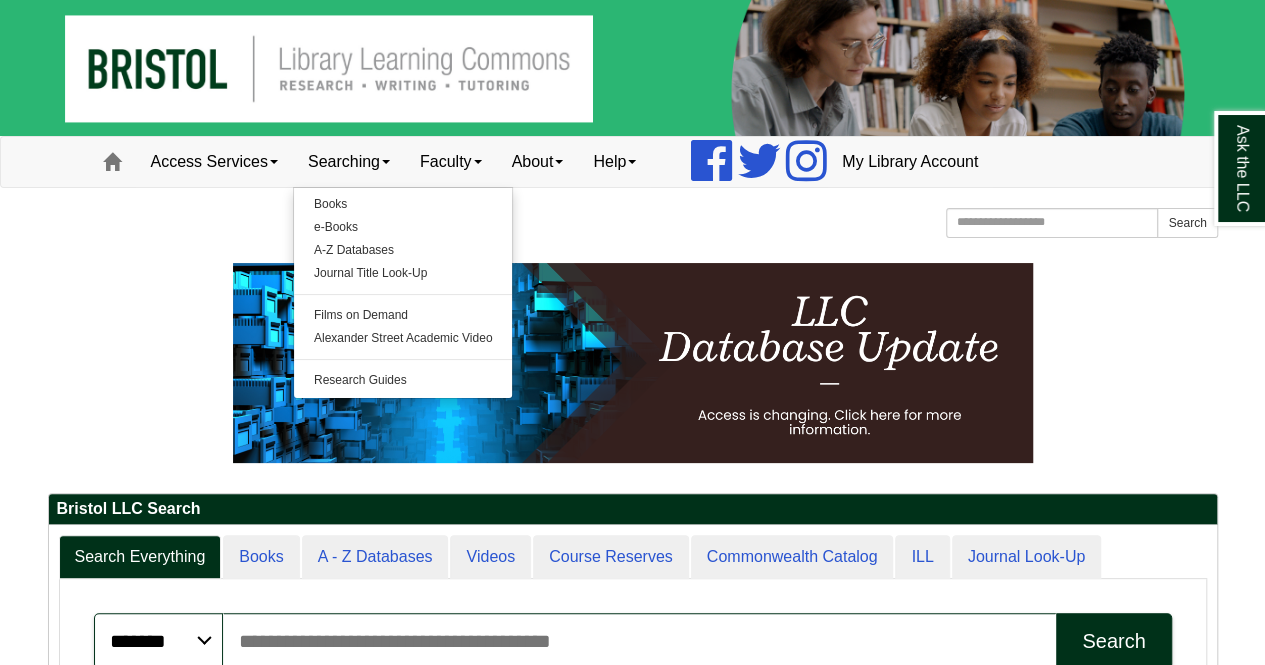 click on "Bristol LLC Search
Search Everything
Books
A - Z Databases
Videos
Course Reserves
Commonwealth Catalog
ILL
Journal Look-Up
*******
*****
******
Search articles, books, journals & more
Search" at bounding box center [633, 1345] 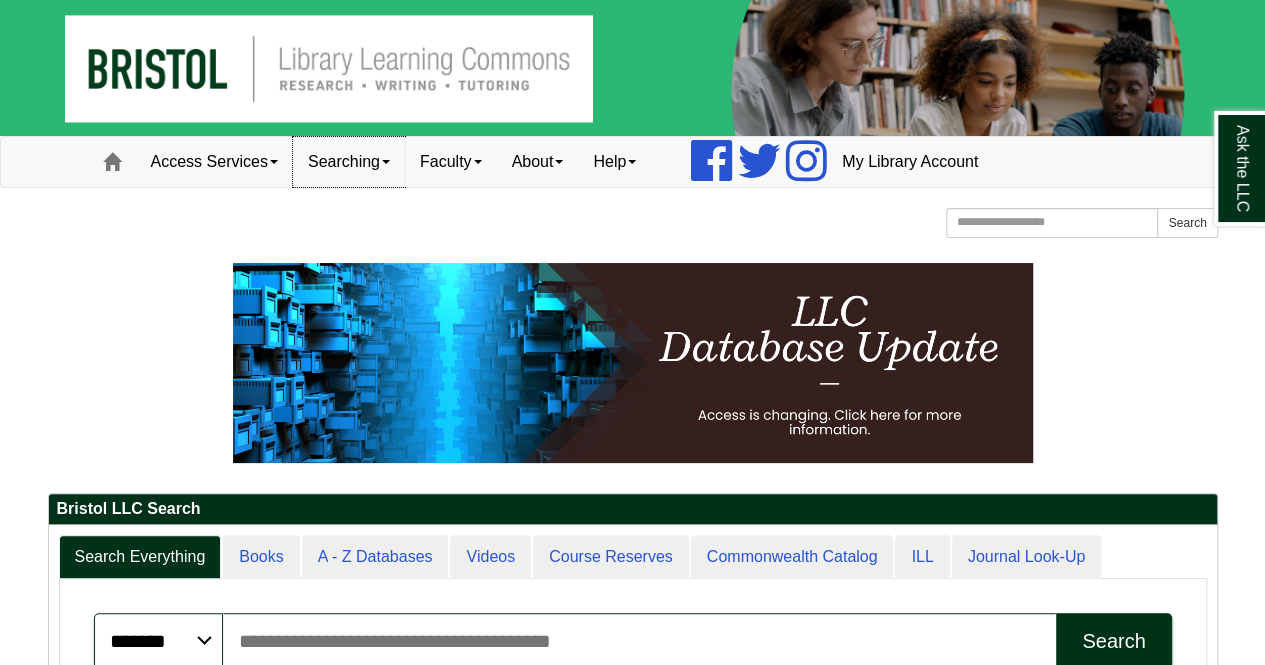 click at bounding box center (386, 162) 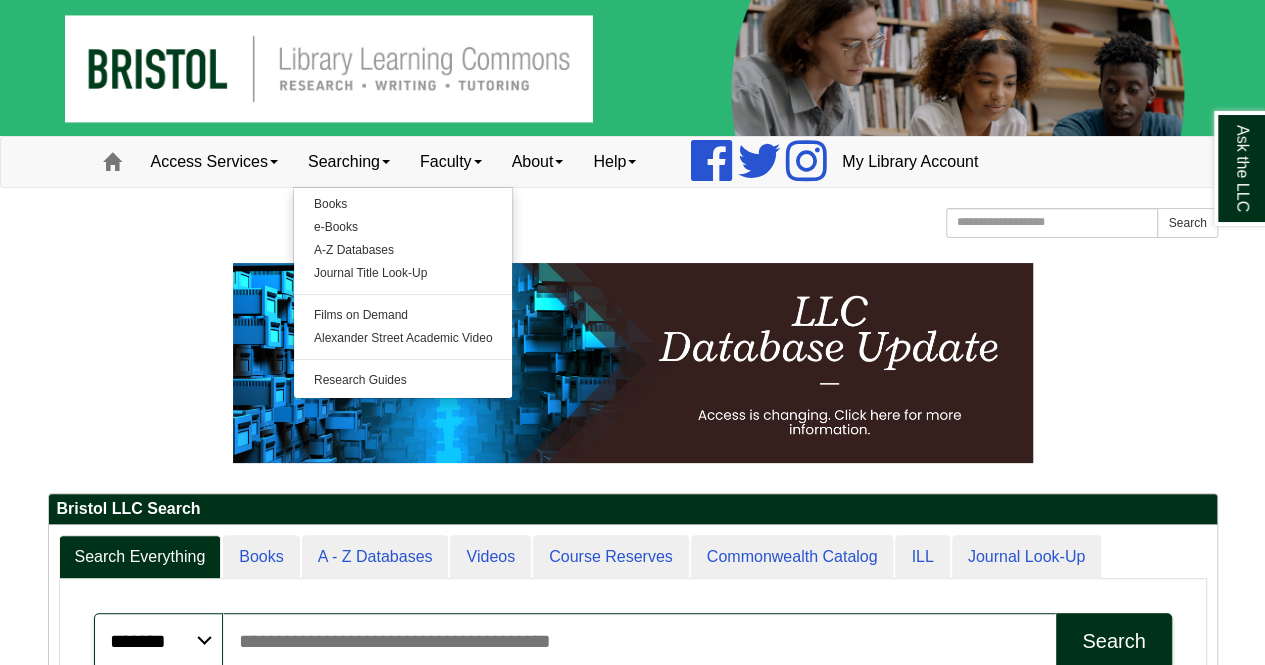 click on "Bristol Community College Bristol Community College Library Learning Commons Homepage Homepage Home
Search the Website
Search
Homepage: Home" at bounding box center (633, 225) 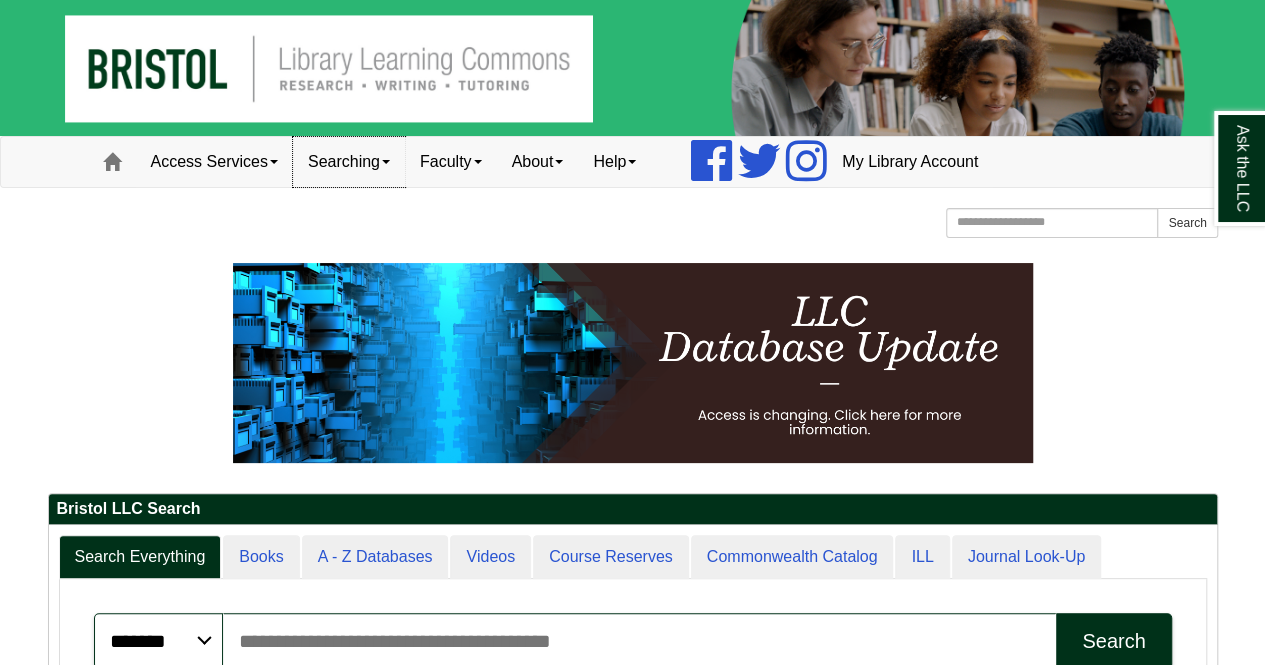 click on "Searching" at bounding box center (349, 162) 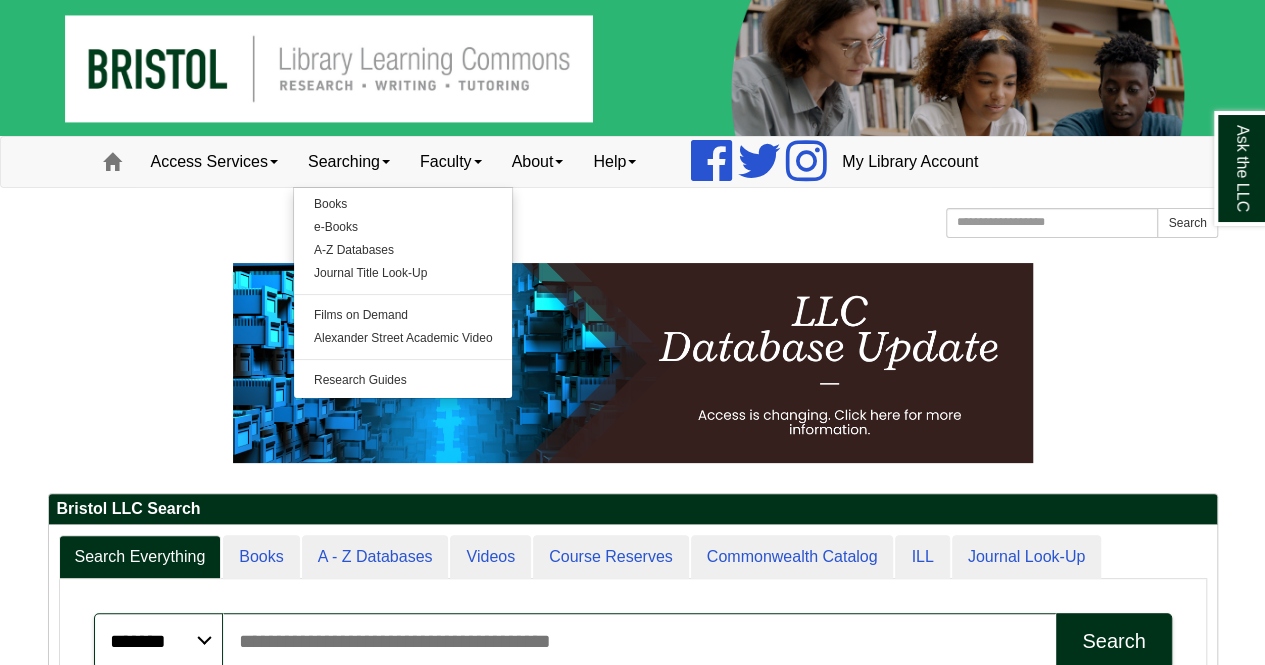 click on "Bristol Community College Bristol Community College Library Learning Commons Homepage Homepage Home
Search the Website
Search
Homepage: Home" at bounding box center (633, 225) 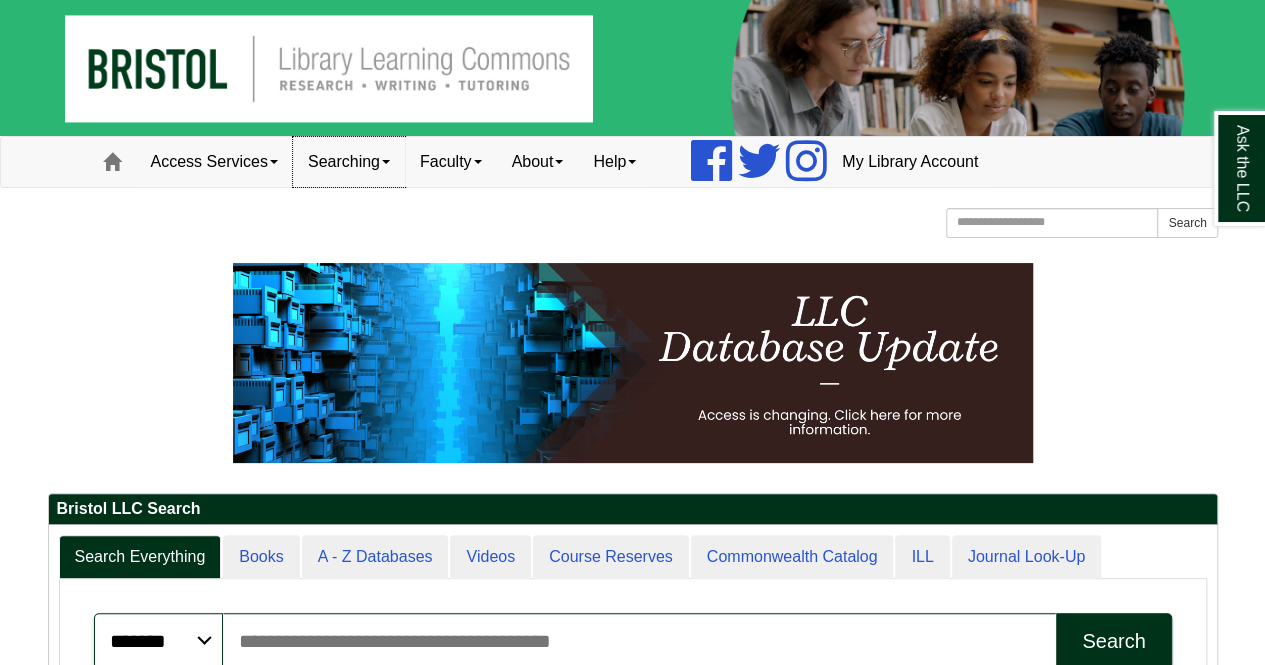 click on "Searching" at bounding box center (349, 162) 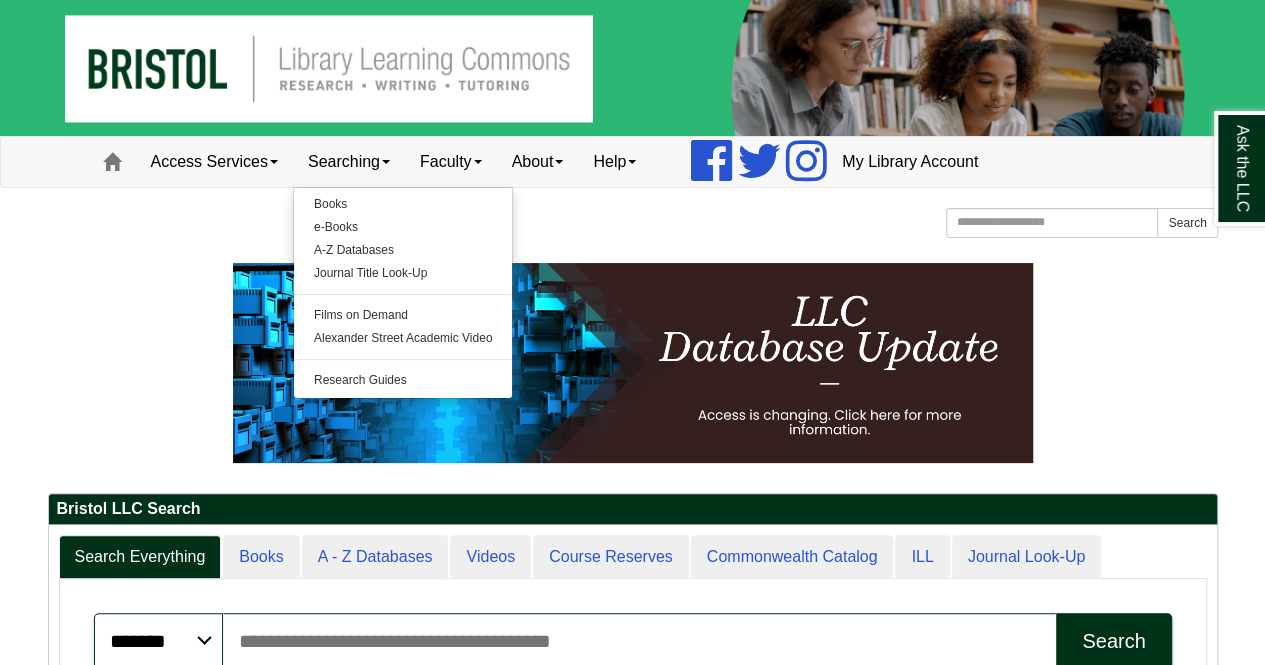 click on "Bristol Community College Bristol Community College Library Learning Commons Homepage Homepage Home
Search the Website
Search
Homepage: Home" at bounding box center [633, 225] 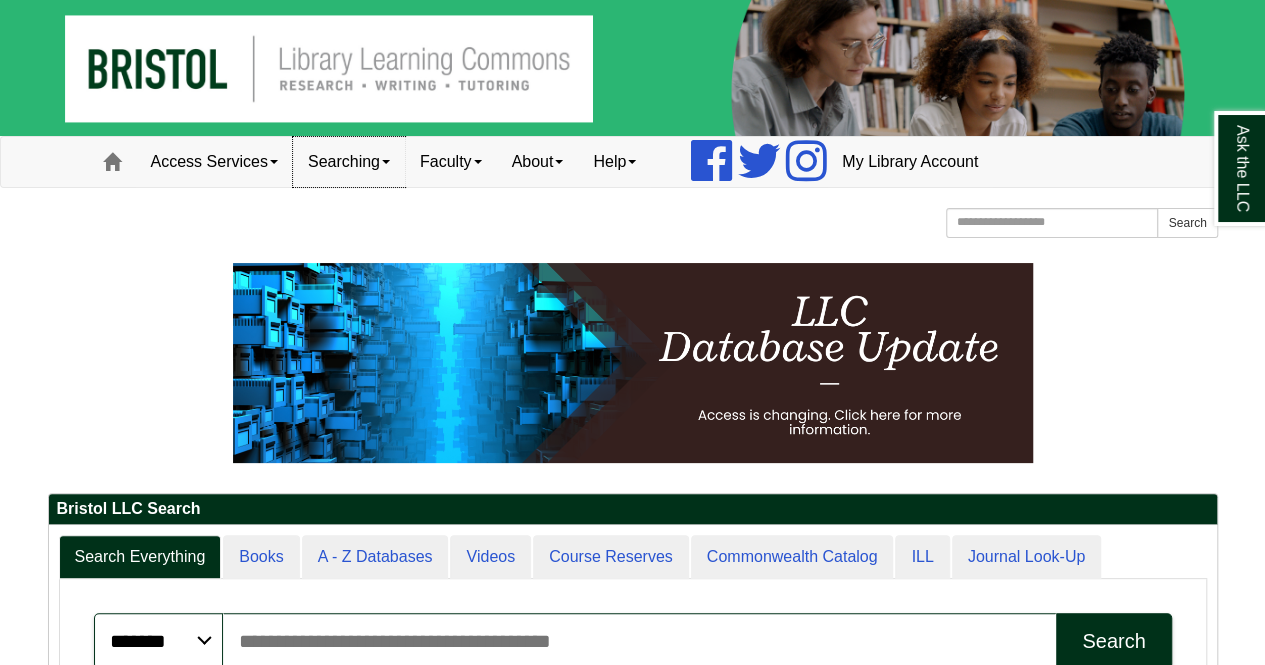 click on "Searching" at bounding box center (349, 162) 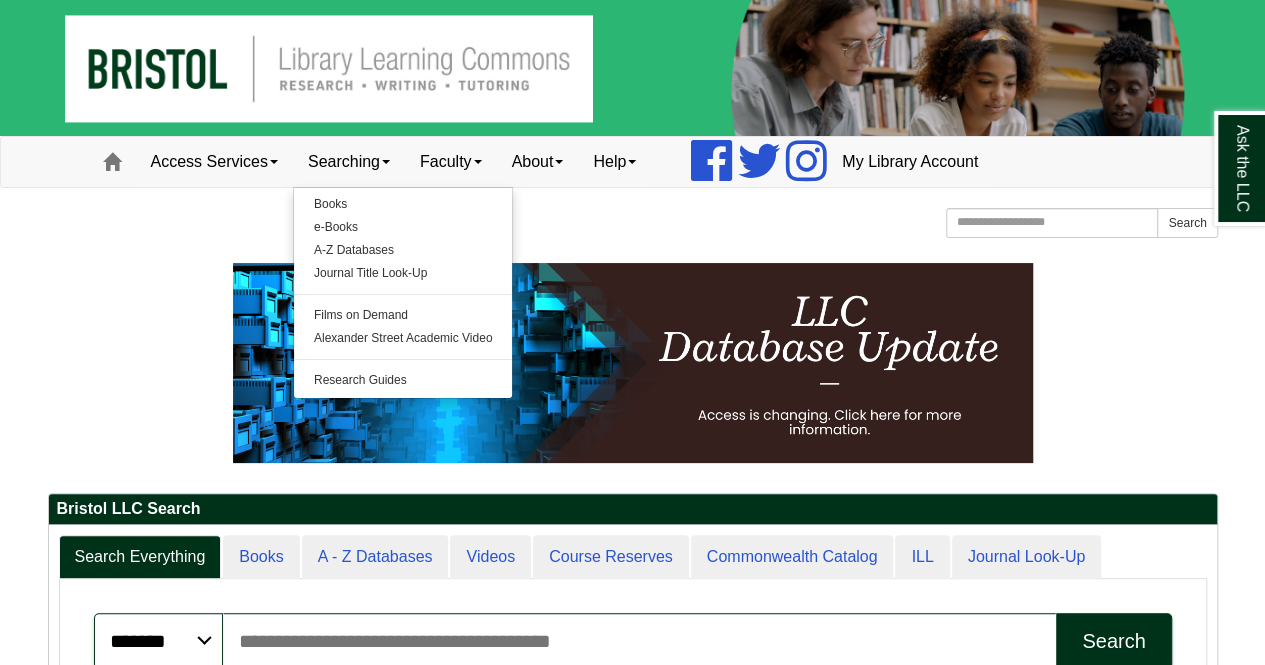 click on "Bristol Community College Bristol Community College Library Learning Commons Homepage Homepage Home
Search the Website
Search
Homepage: Home" at bounding box center (633, 225) 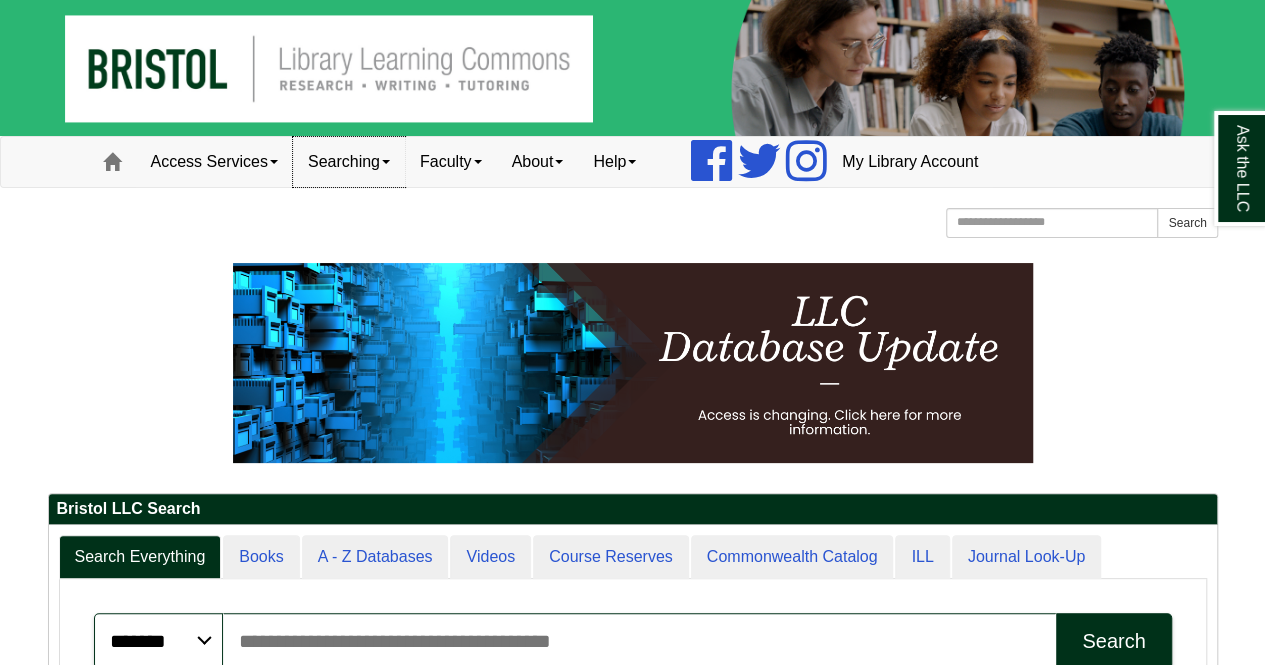 click at bounding box center [386, 162] 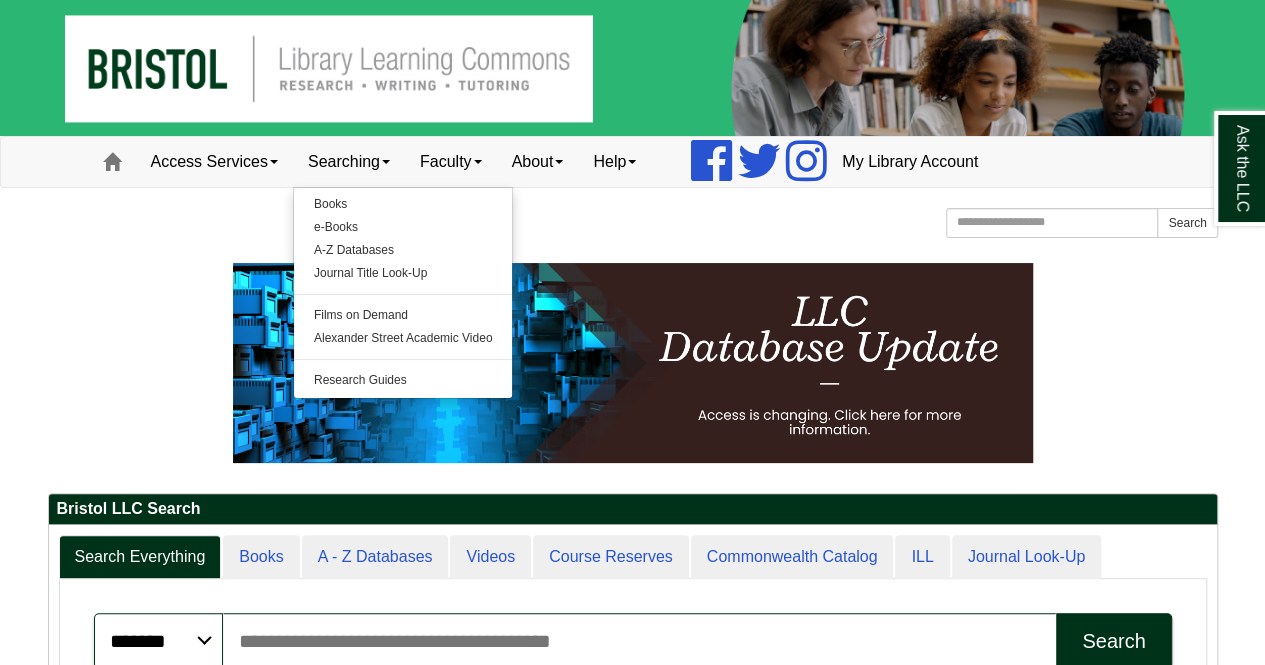 click on "Faculty" at bounding box center [632, 1244] 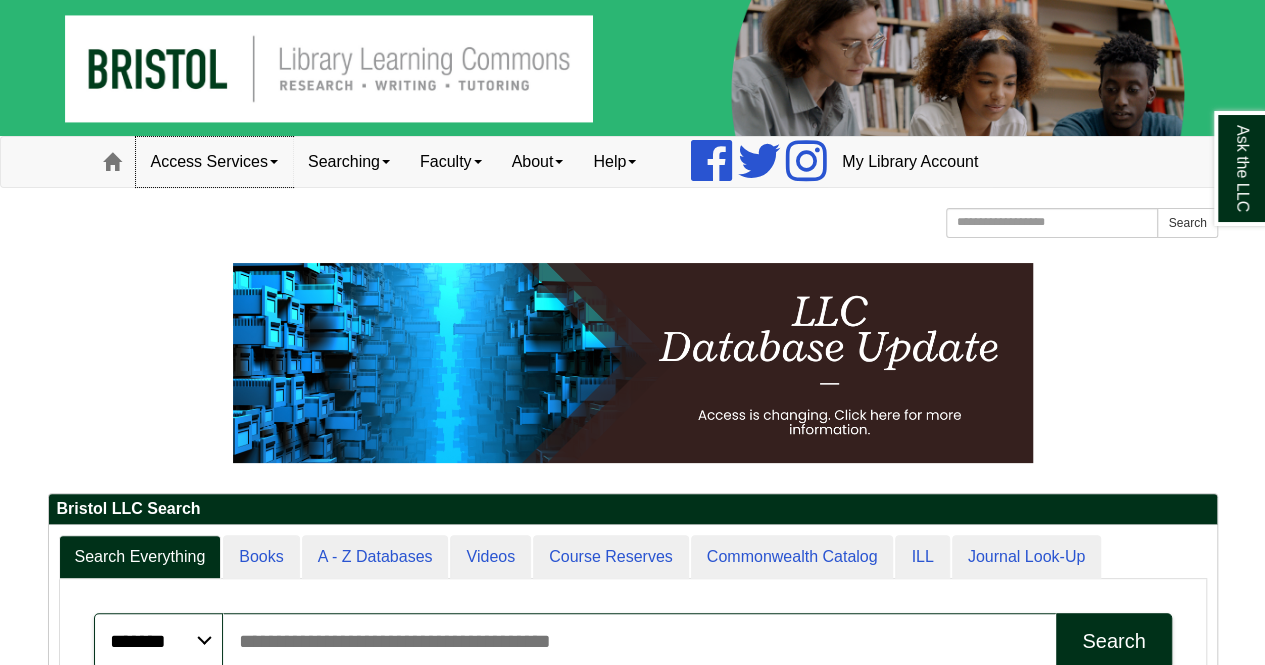 click at bounding box center [274, 162] 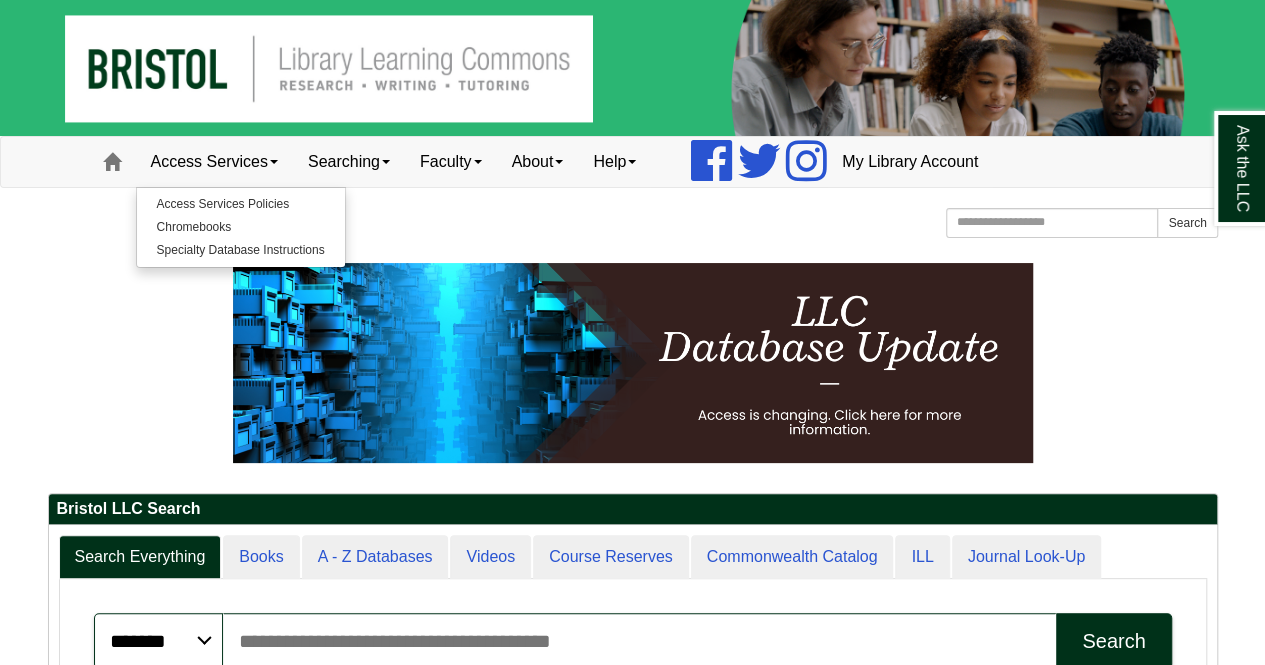 click on "Faculty" at bounding box center [632, 1244] 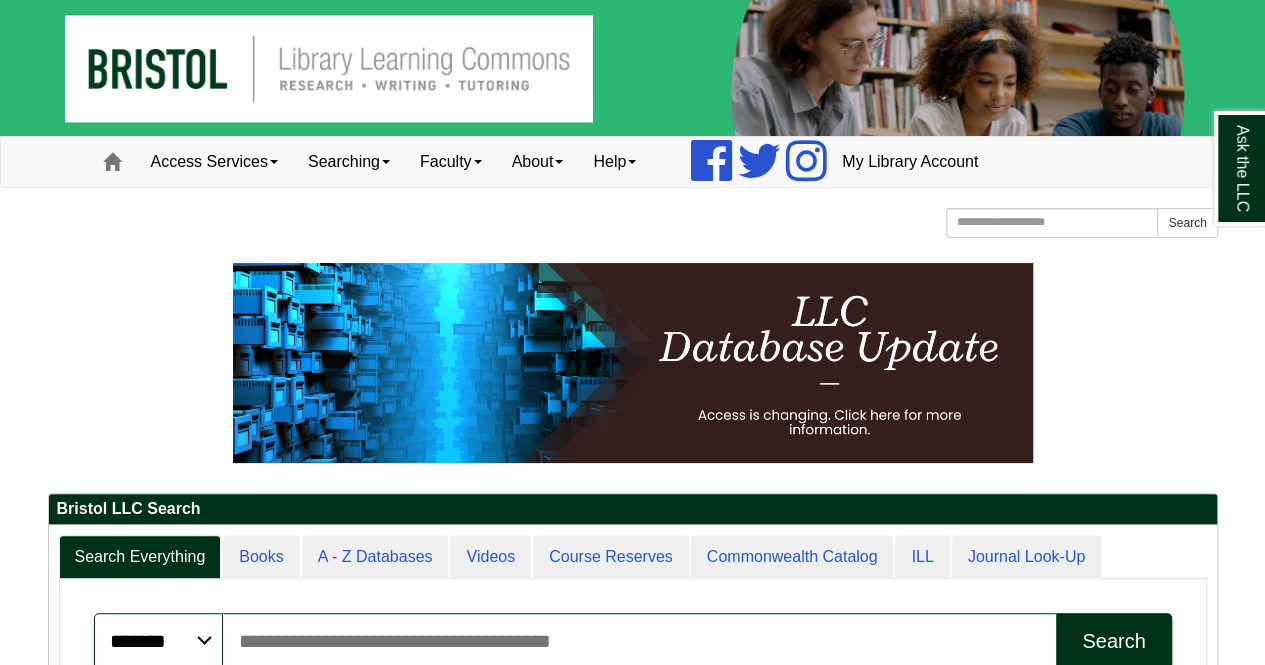 click on "Faculty" at bounding box center (632, 1244) 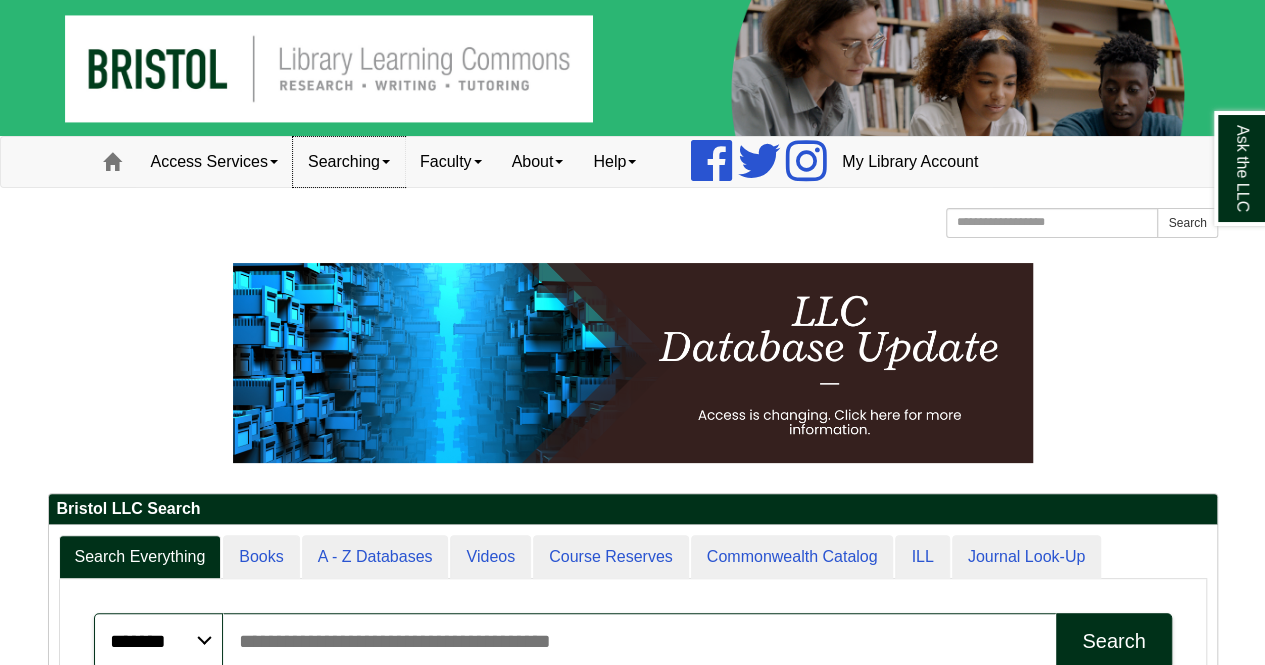 click at bounding box center (386, 162) 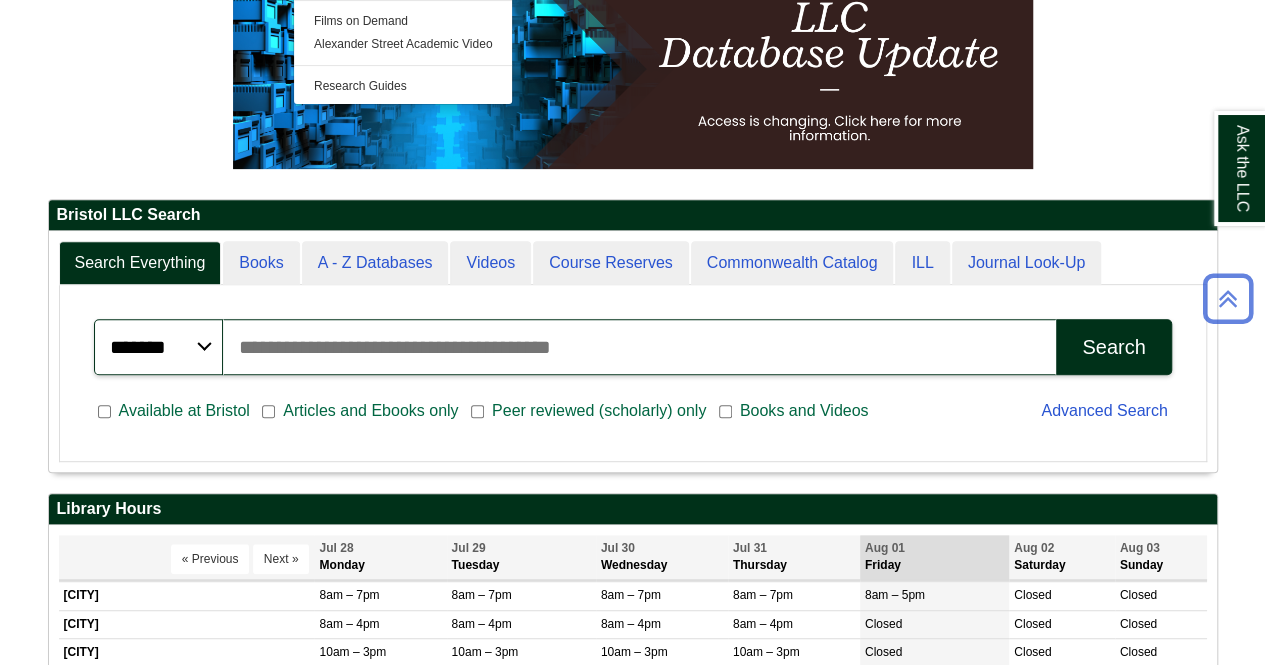 scroll, scrollTop: 296, scrollLeft: 0, axis: vertical 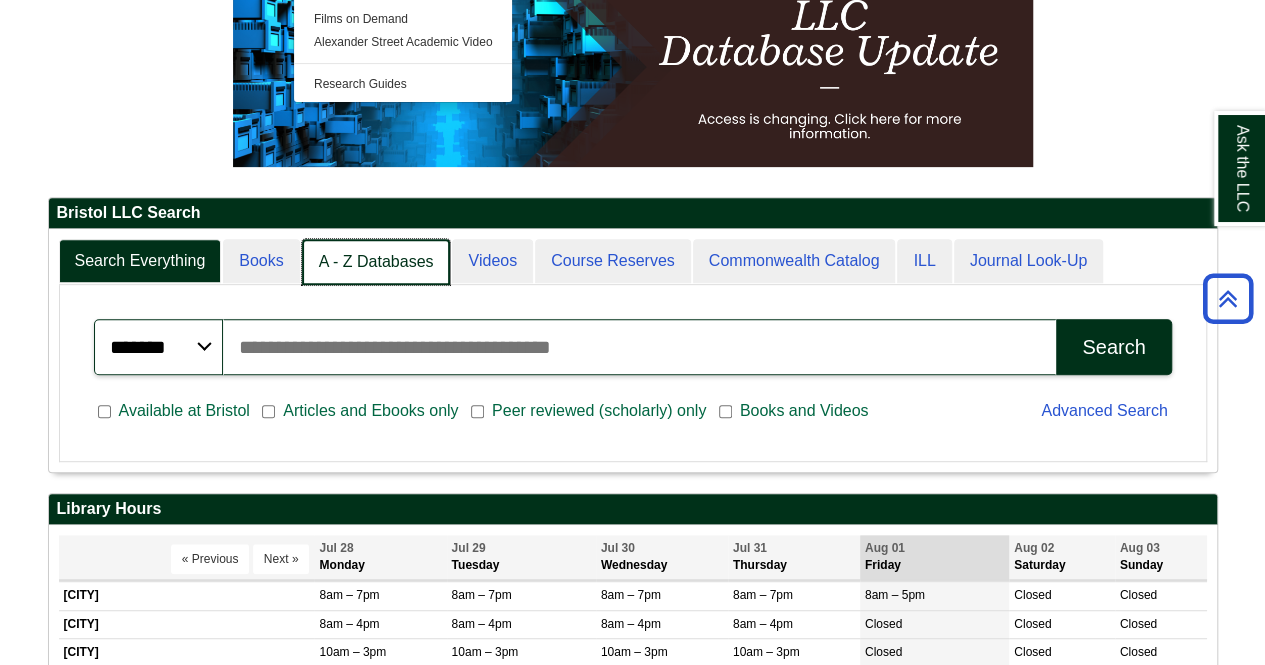 click on "A - Z Databases" at bounding box center (376, 262) 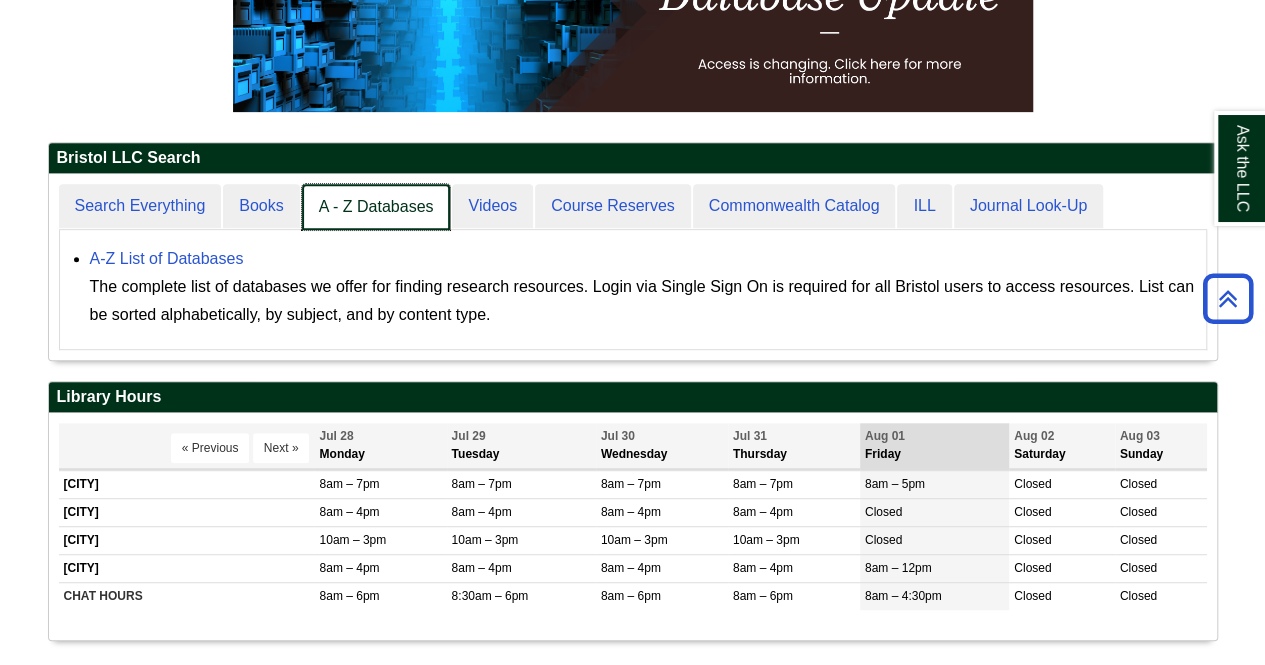 scroll, scrollTop: 350, scrollLeft: 0, axis: vertical 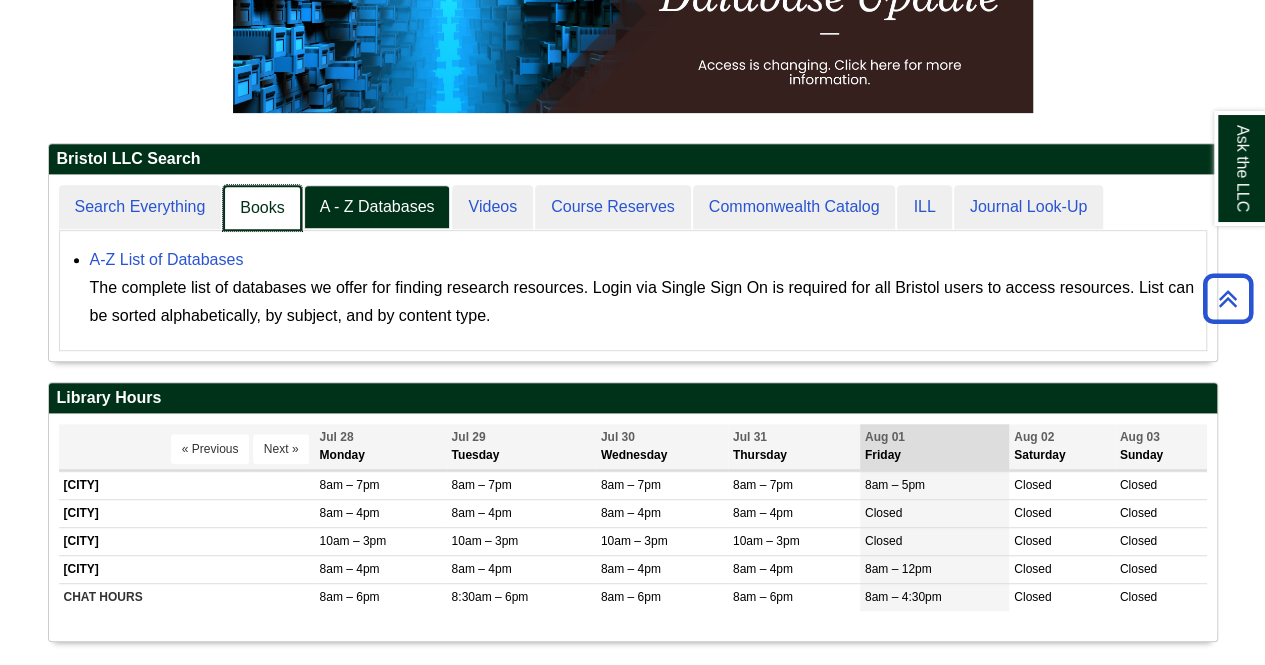 click on "Books" at bounding box center [262, 208] 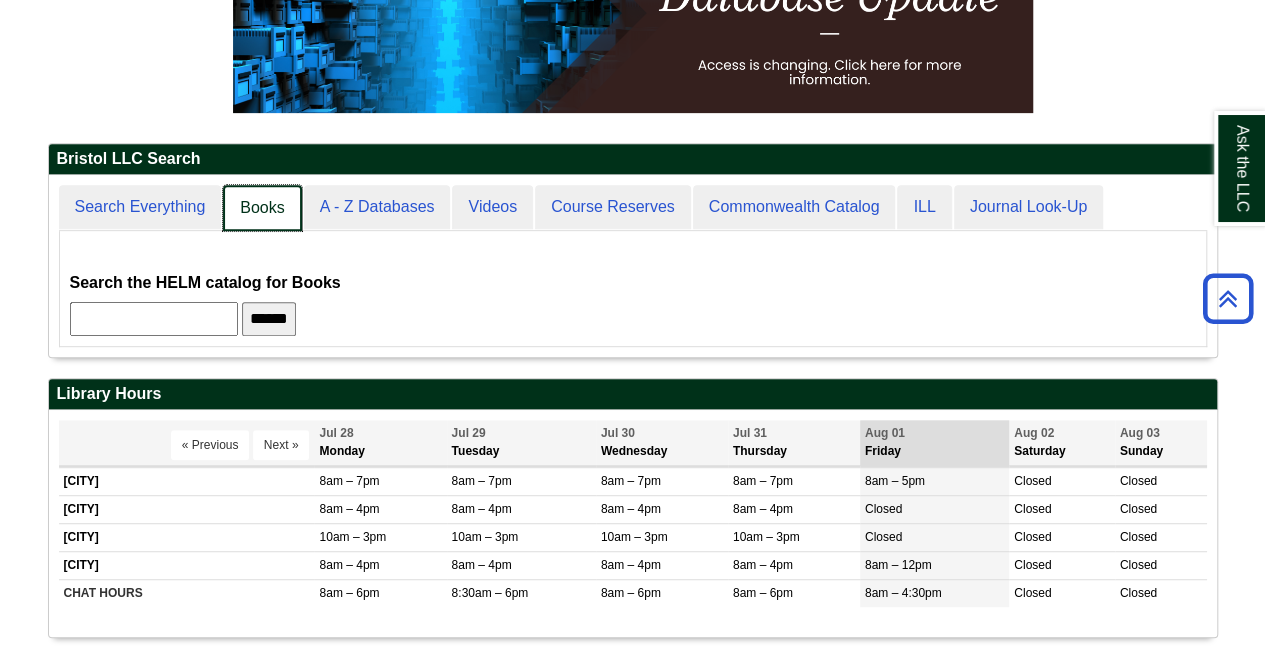 scroll, scrollTop: 182, scrollLeft: 1168, axis: both 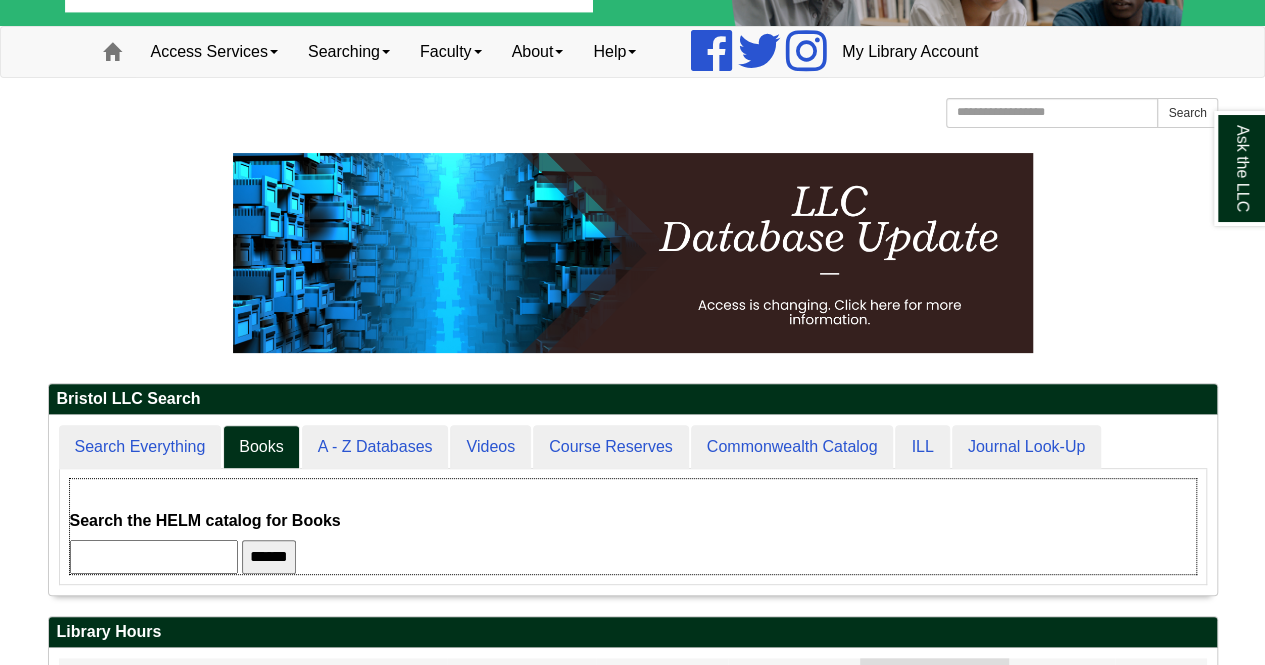click on "Search the HELM catalog for Books
******" at bounding box center [633, 540] 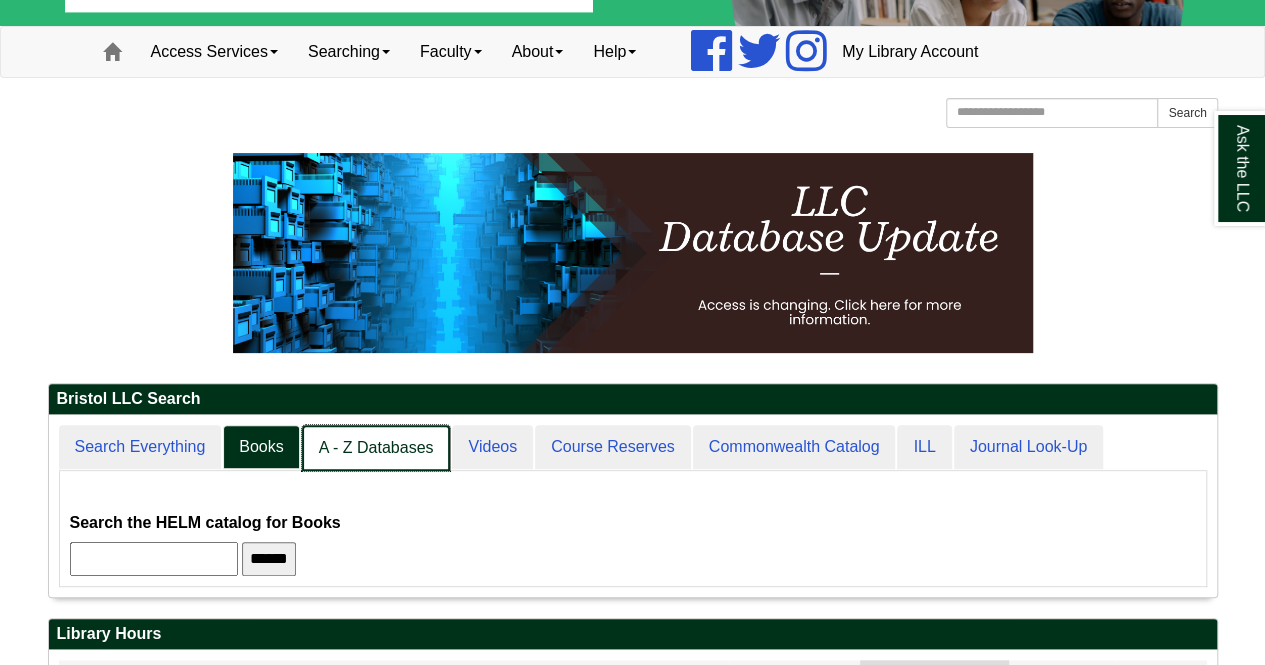 click on "A - Z Databases" at bounding box center [376, 448] 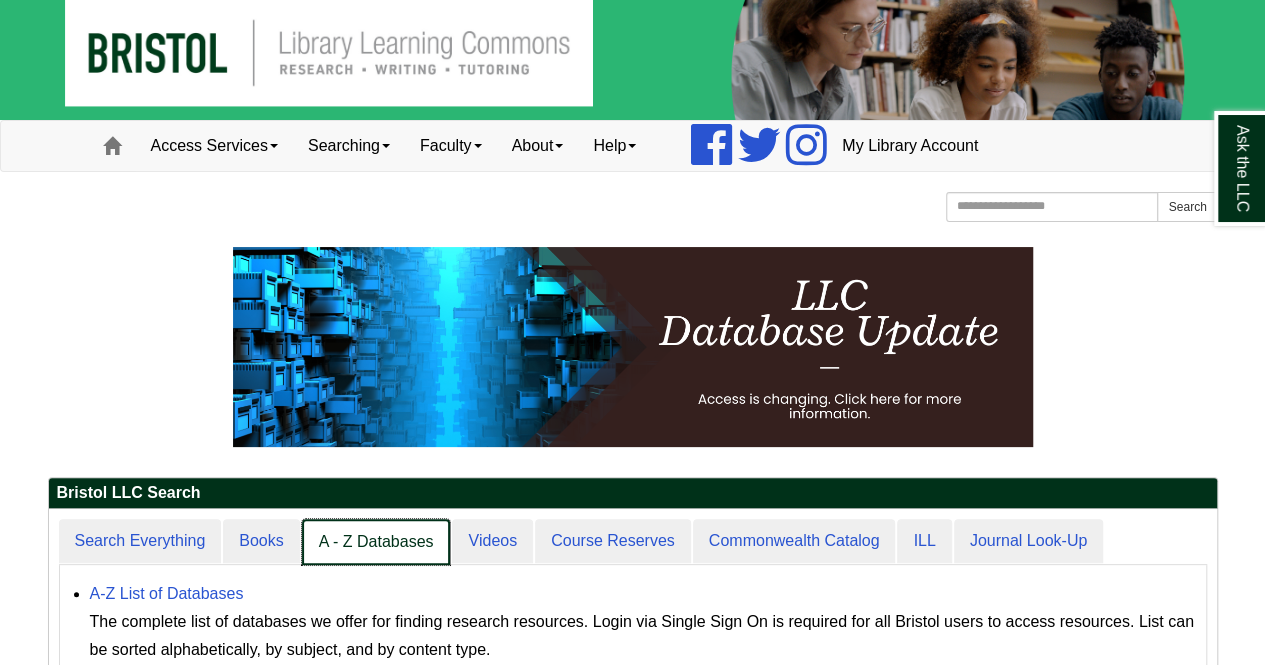scroll, scrollTop: 15, scrollLeft: 0, axis: vertical 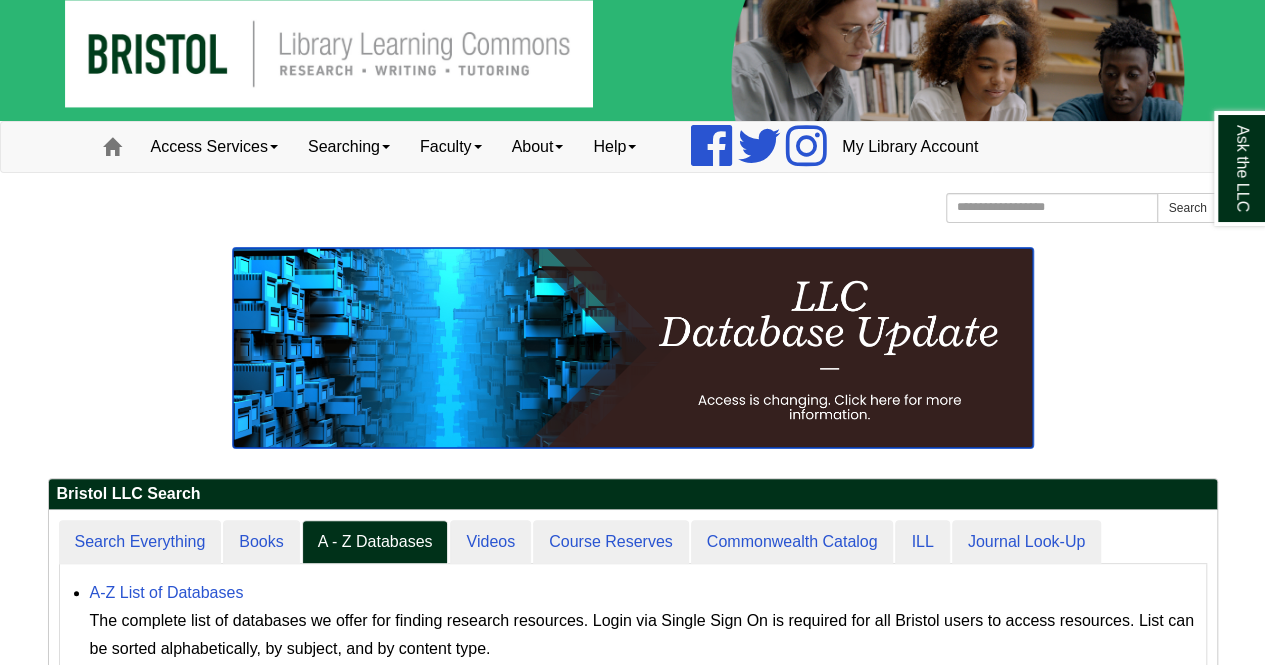 drag, startPoint x: 371, startPoint y: 446, endPoint x: 346, endPoint y: 264, distance: 183.70901 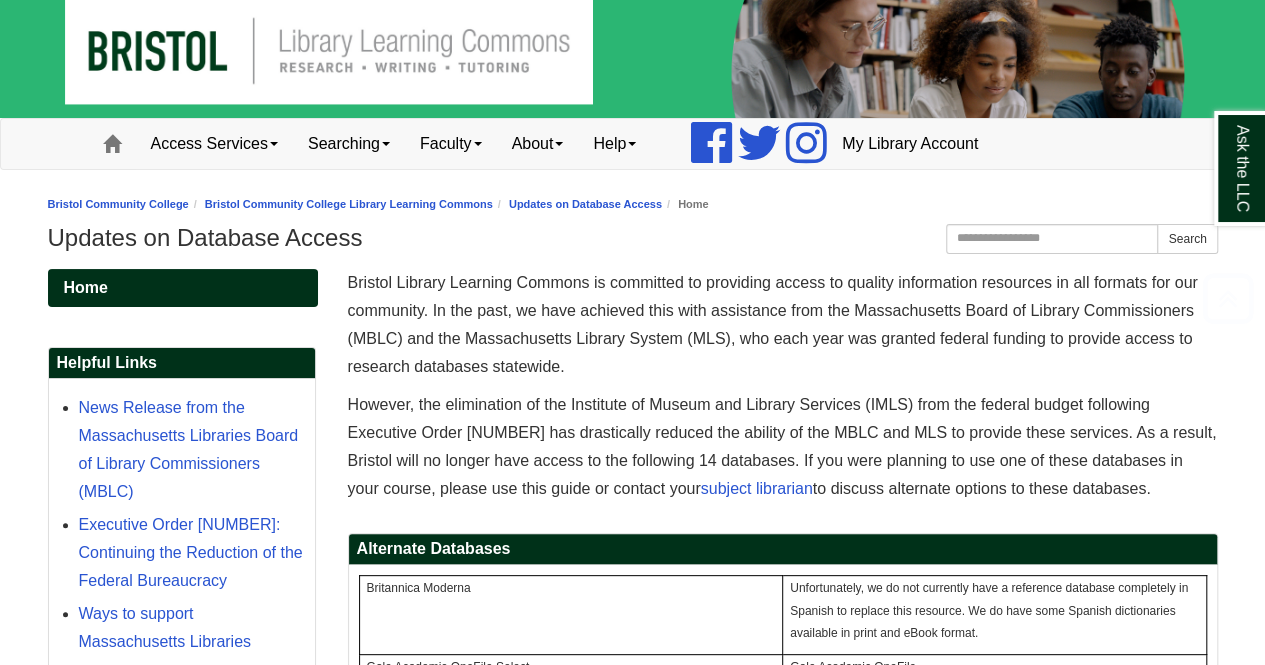 scroll, scrollTop: 0, scrollLeft: 0, axis: both 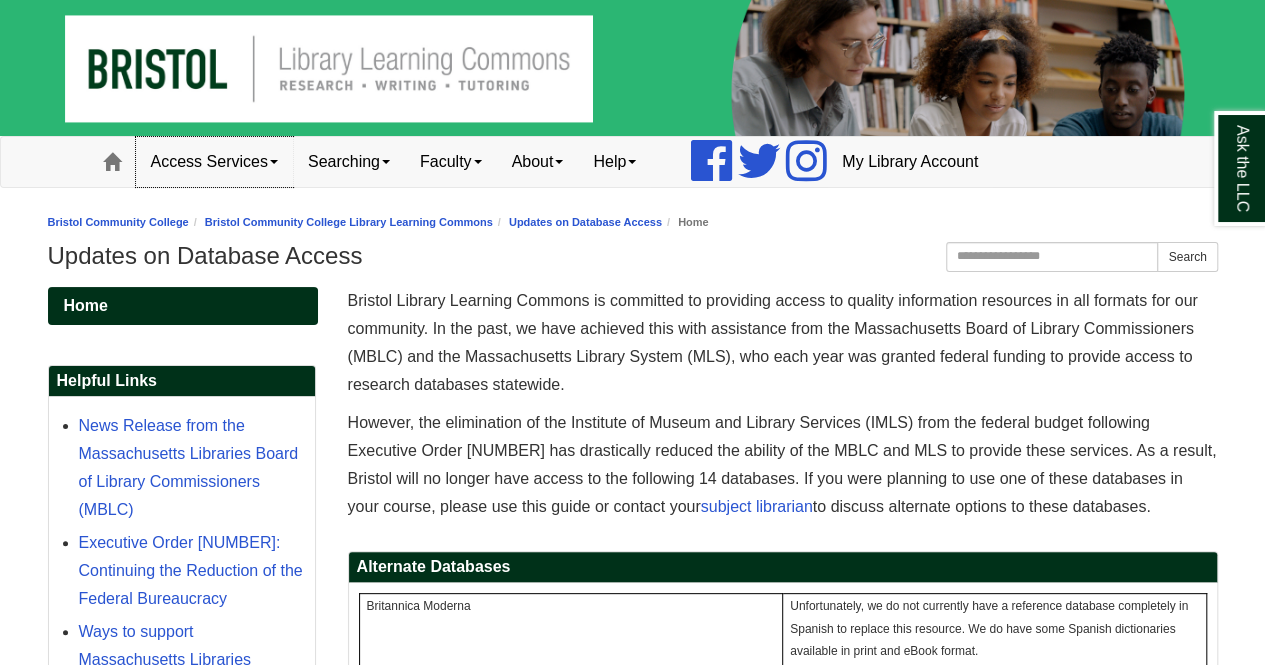 click on "Access Services" at bounding box center [214, 162] 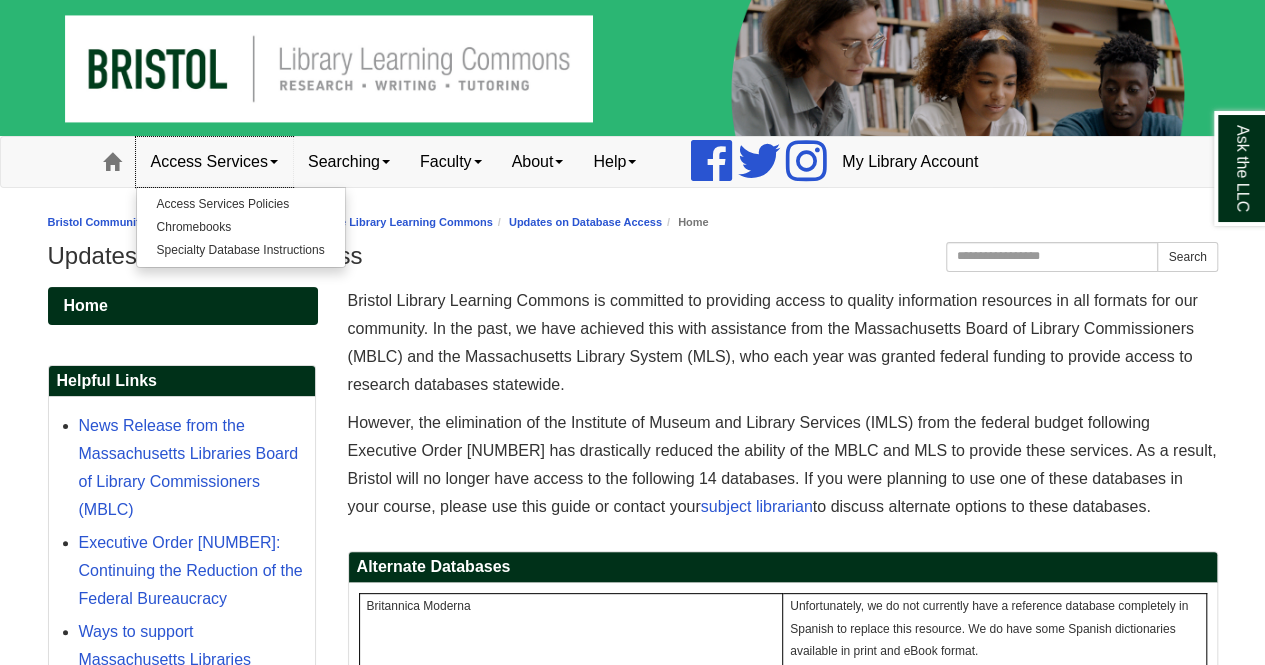 click on "Access Services" at bounding box center (214, 162) 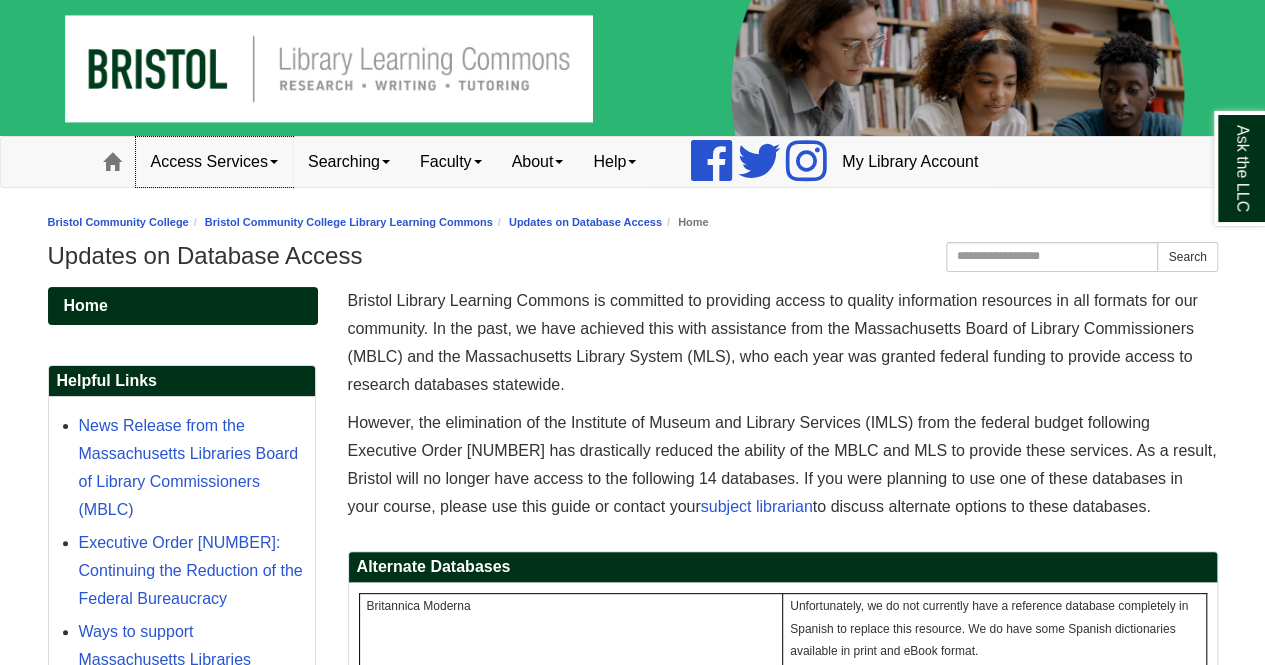 click on "Access Services" at bounding box center (214, 162) 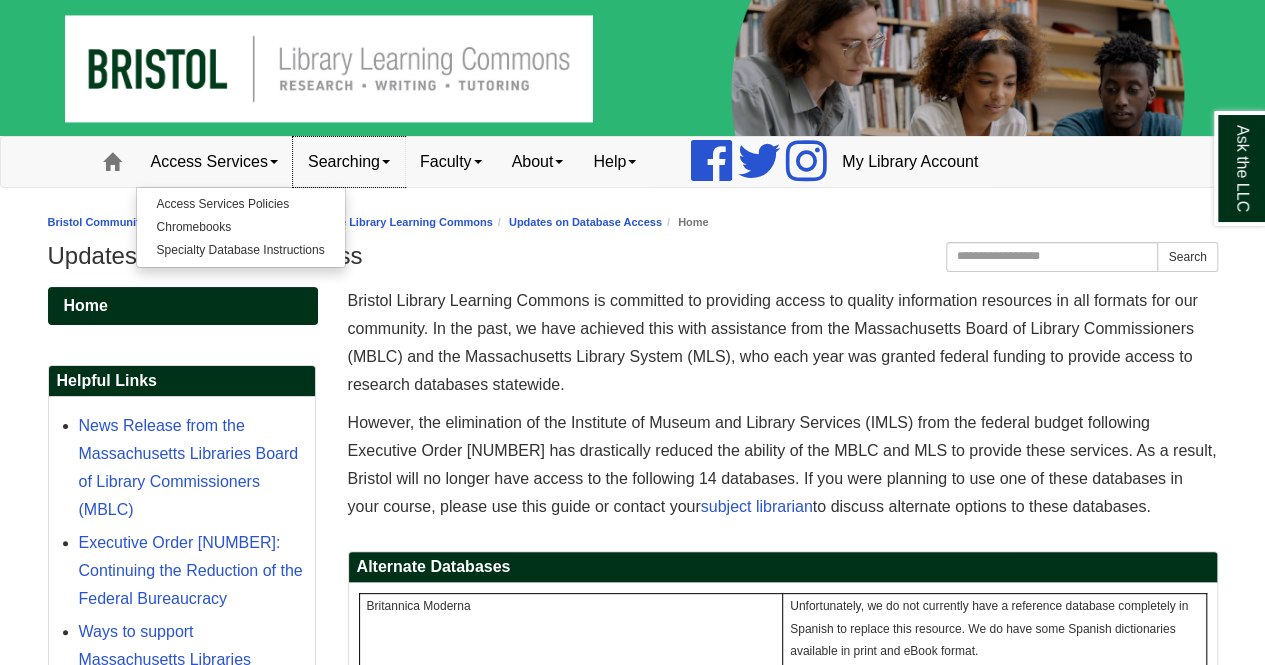 click on "Searching" at bounding box center [349, 162] 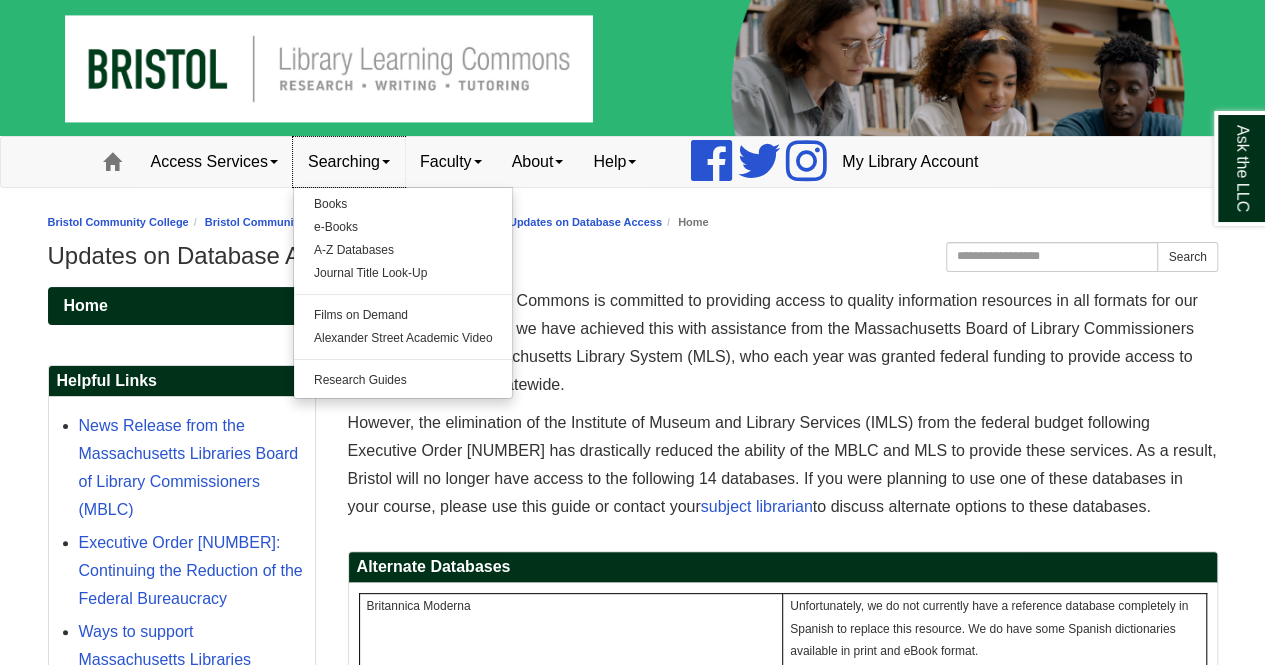 click on "Searching" at bounding box center (349, 162) 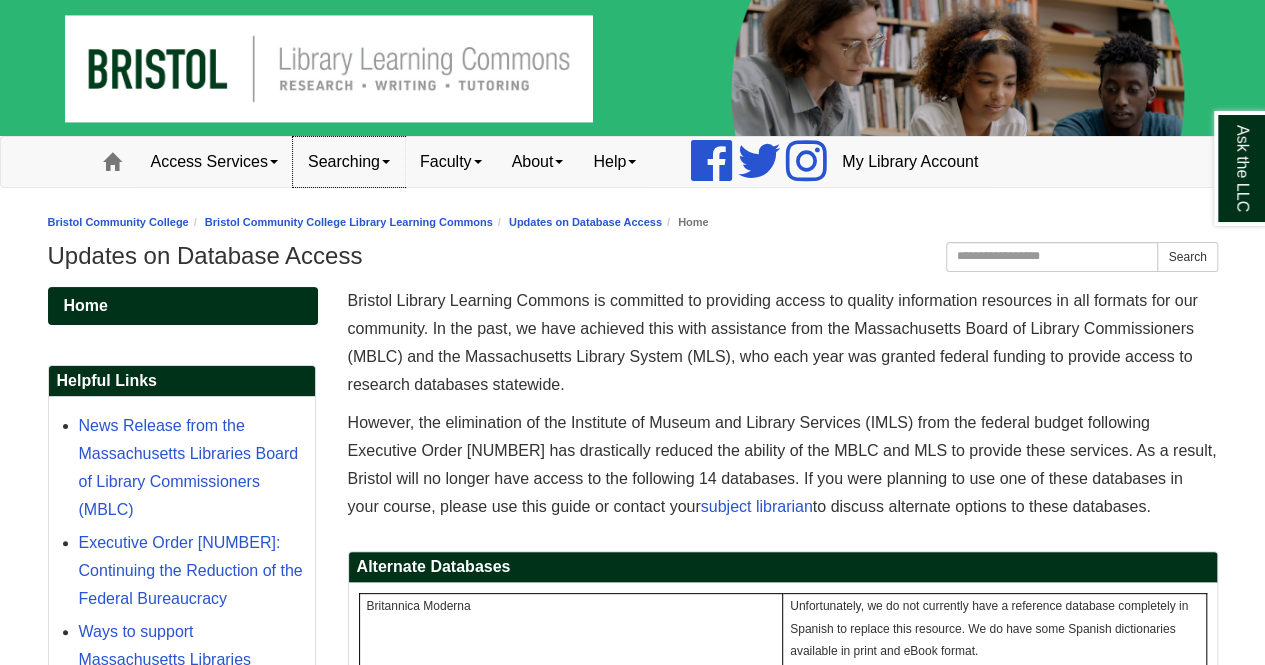 click on "Searching" at bounding box center [349, 162] 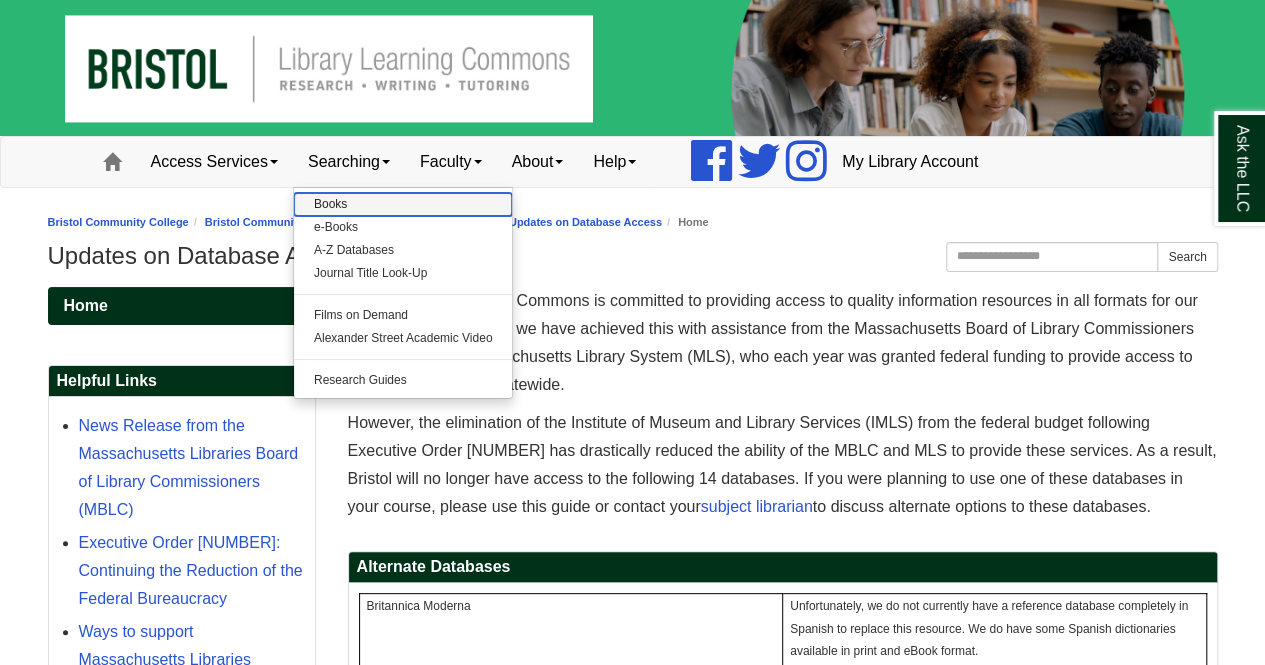 click on "Books" at bounding box center [403, 204] 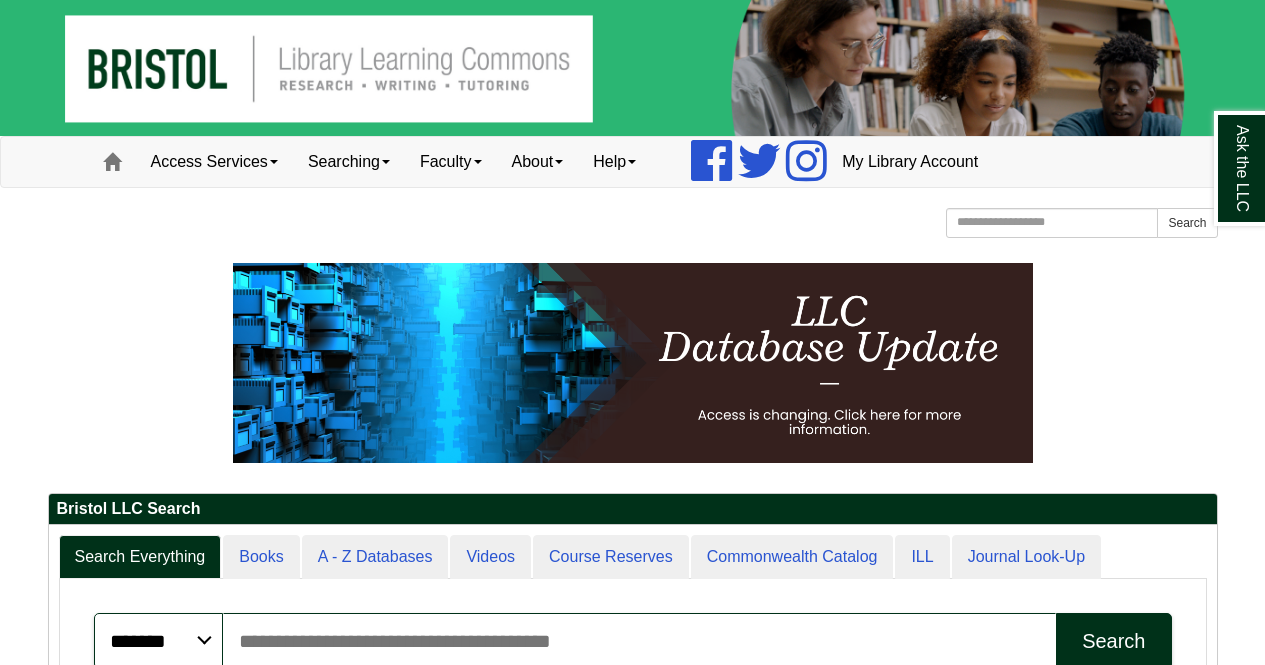 scroll, scrollTop: 15, scrollLeft: 0, axis: vertical 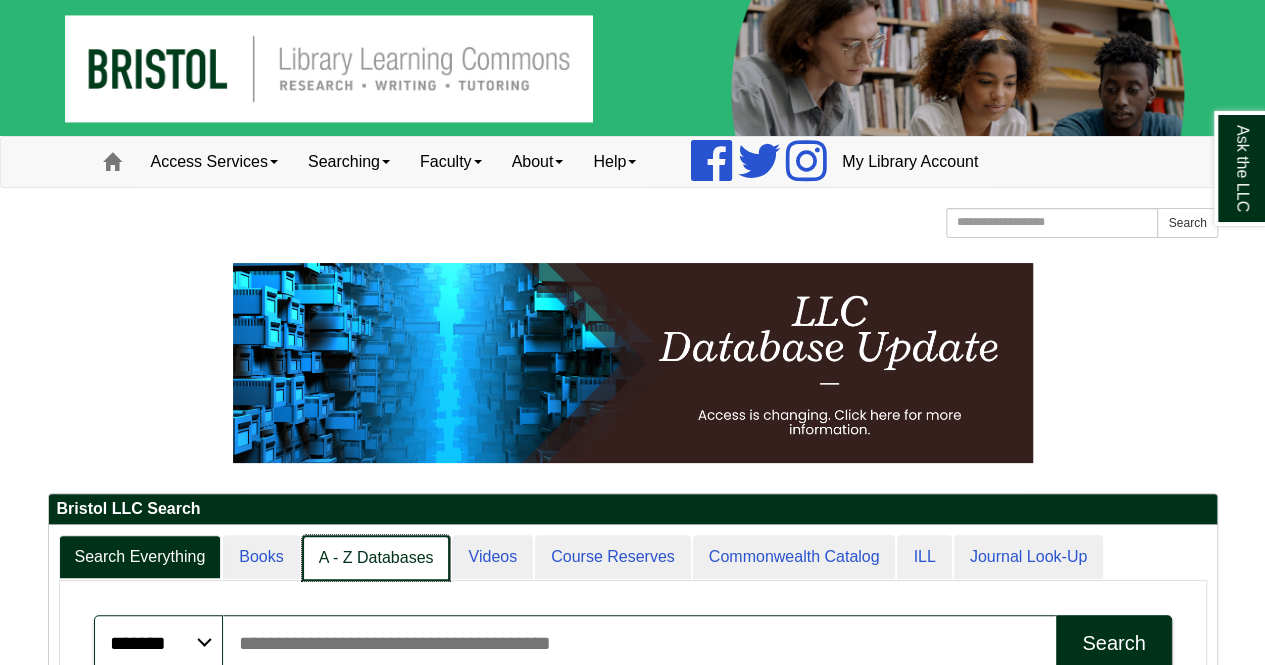 click on "A - Z Databases" at bounding box center (376, 558) 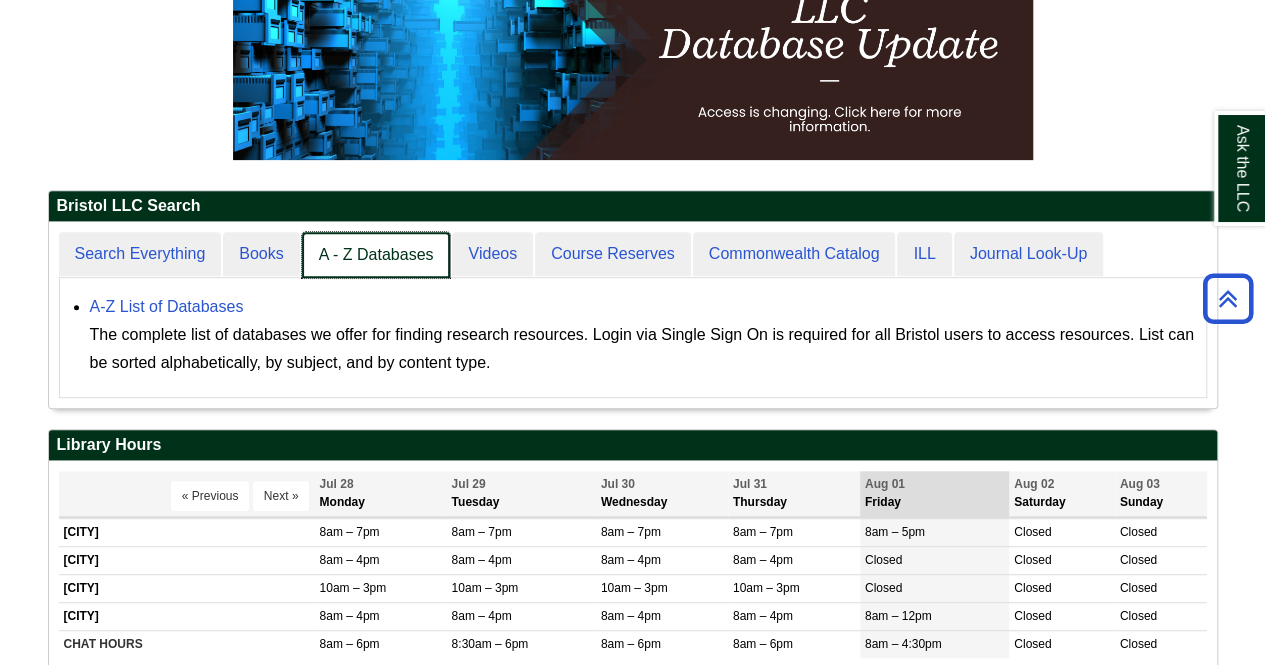 scroll, scrollTop: 304, scrollLeft: 0, axis: vertical 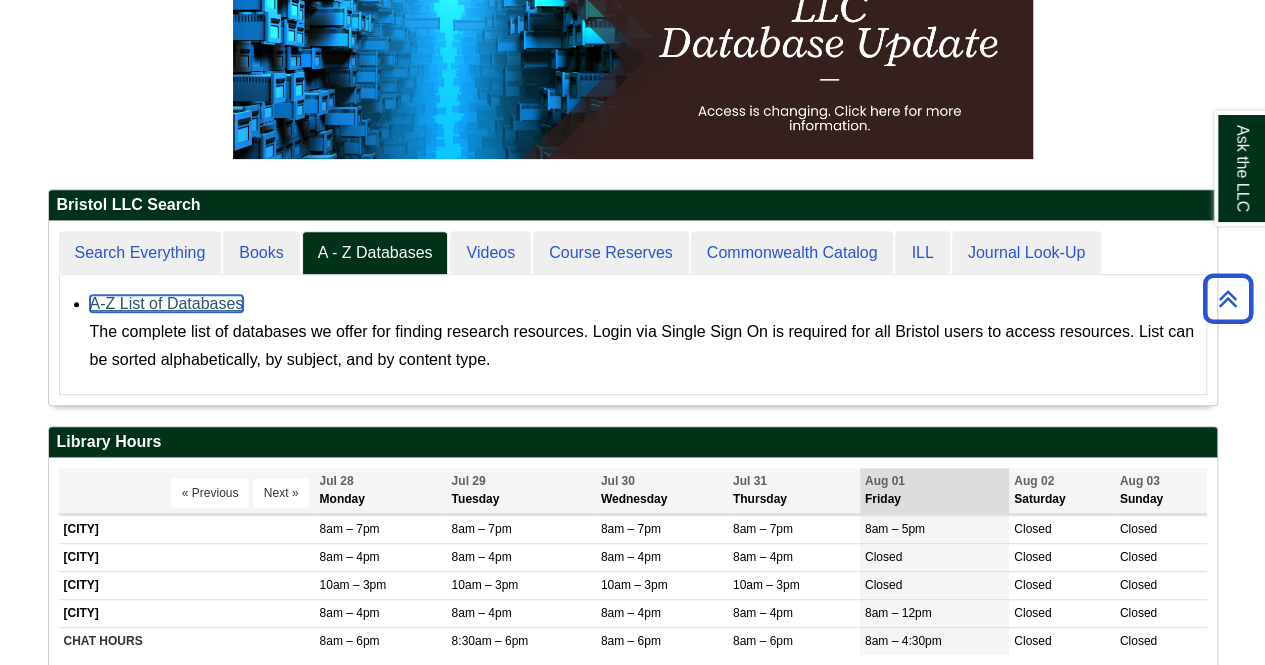 click on "A-Z List of Databases" at bounding box center [167, 303] 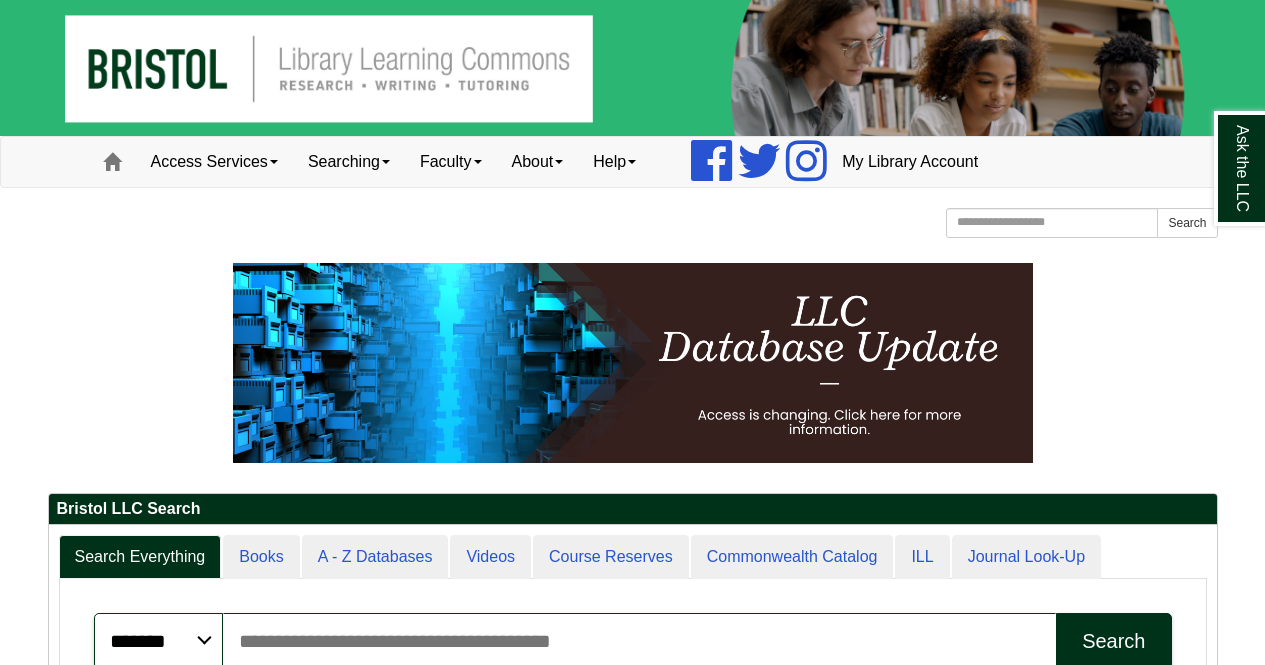 scroll, scrollTop: 0, scrollLeft: 0, axis: both 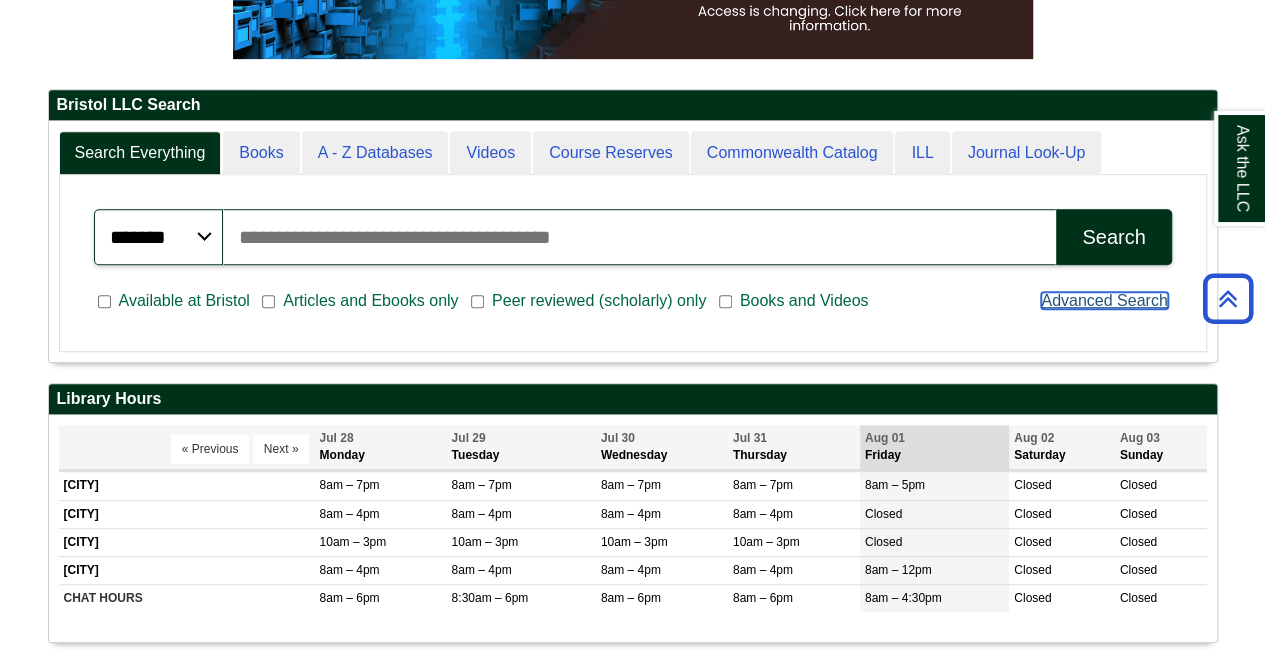 click on "Advanced Search" at bounding box center [1104, 300] 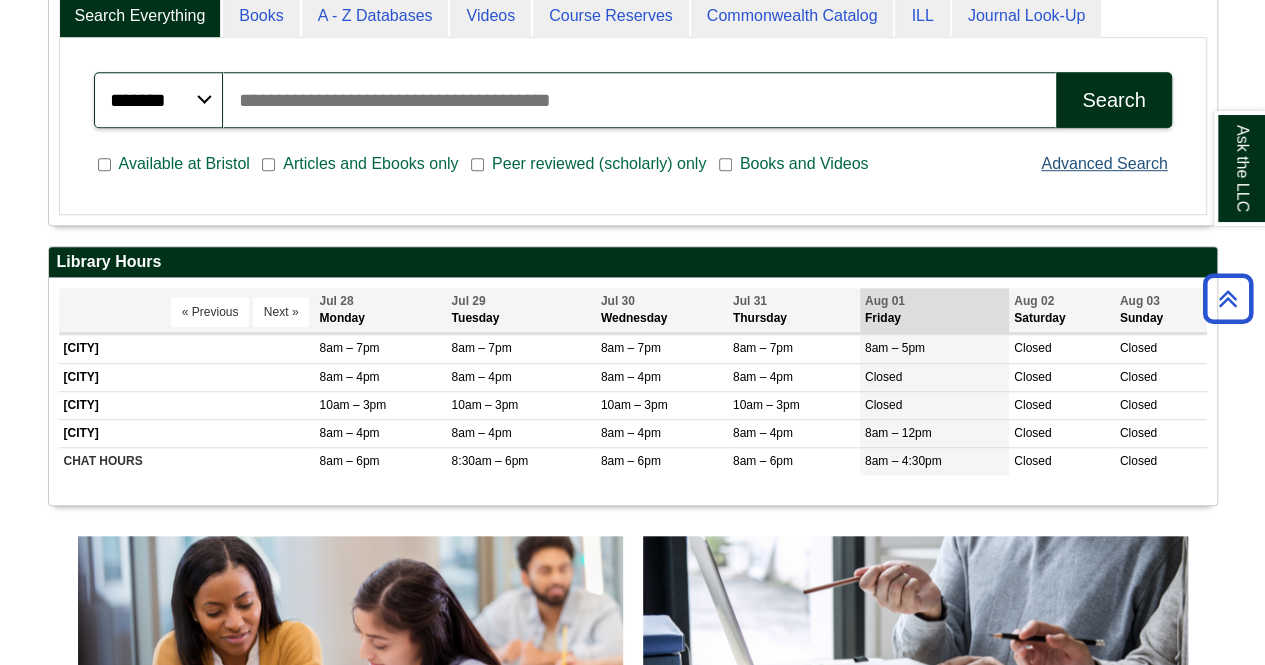 scroll, scrollTop: 542, scrollLeft: 0, axis: vertical 